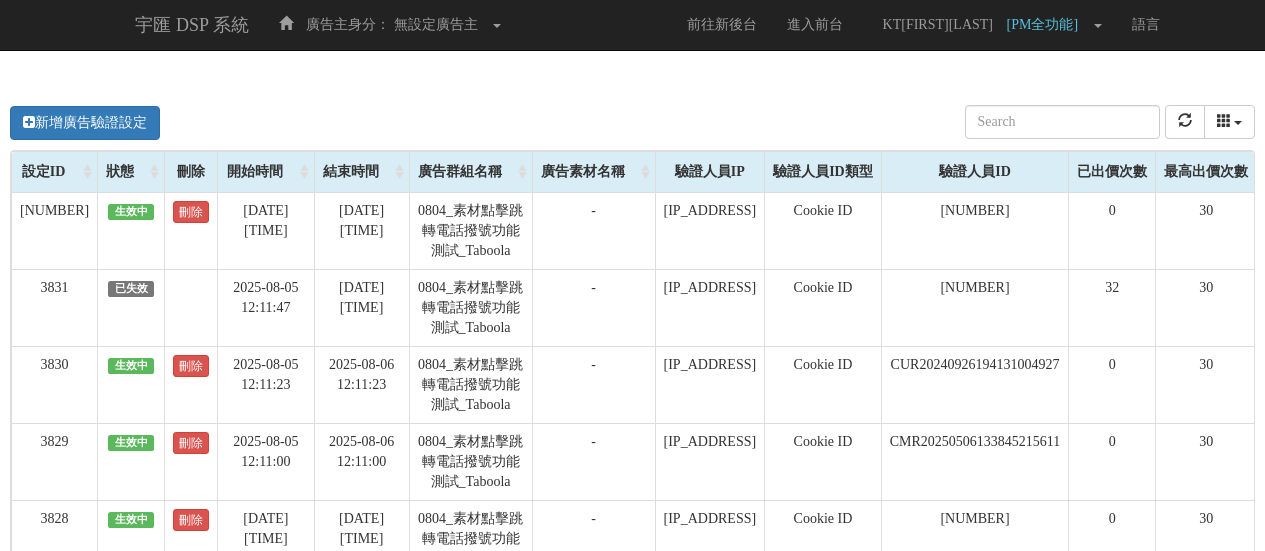 scroll, scrollTop: 1300, scrollLeft: 0, axis: vertical 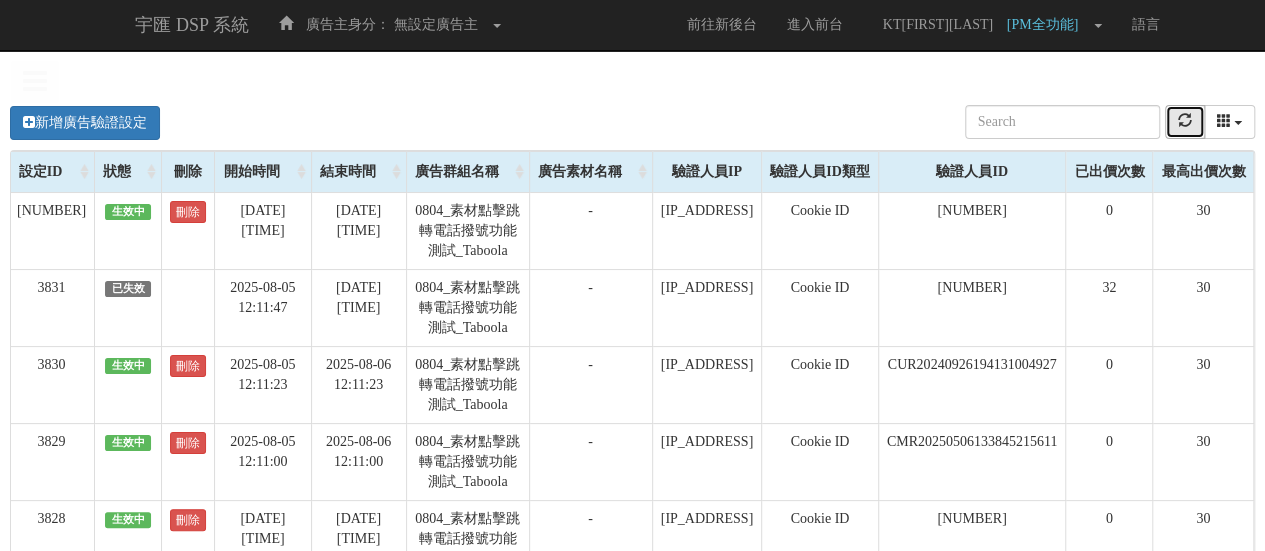 click at bounding box center (1185, 120) 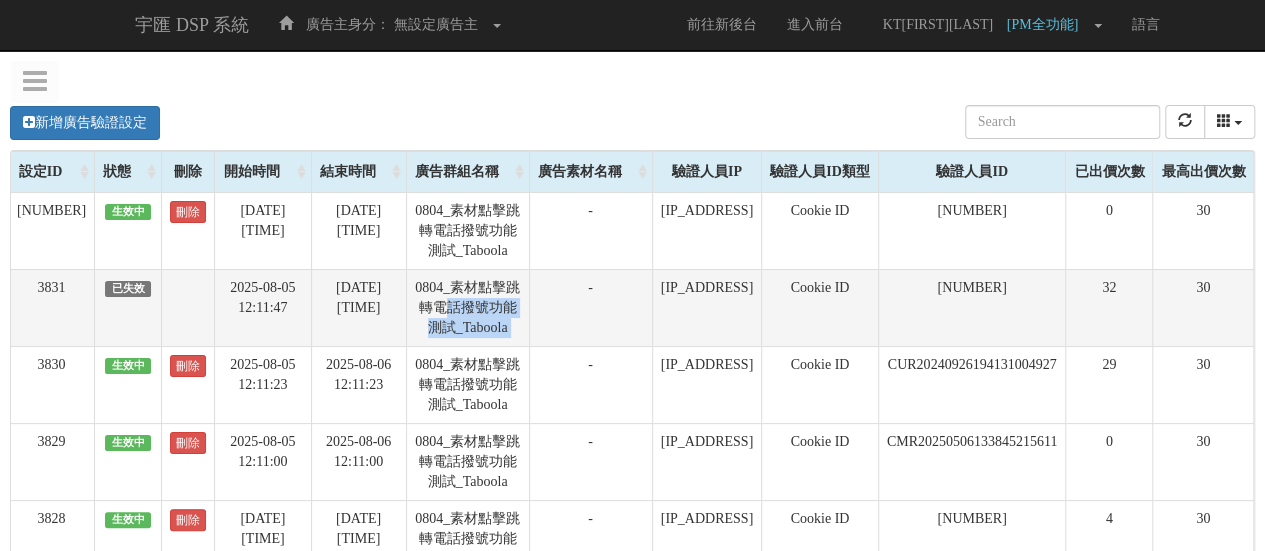 drag, startPoint x: 436, startPoint y: 307, endPoint x: 554, endPoint y: 332, distance: 120.61923 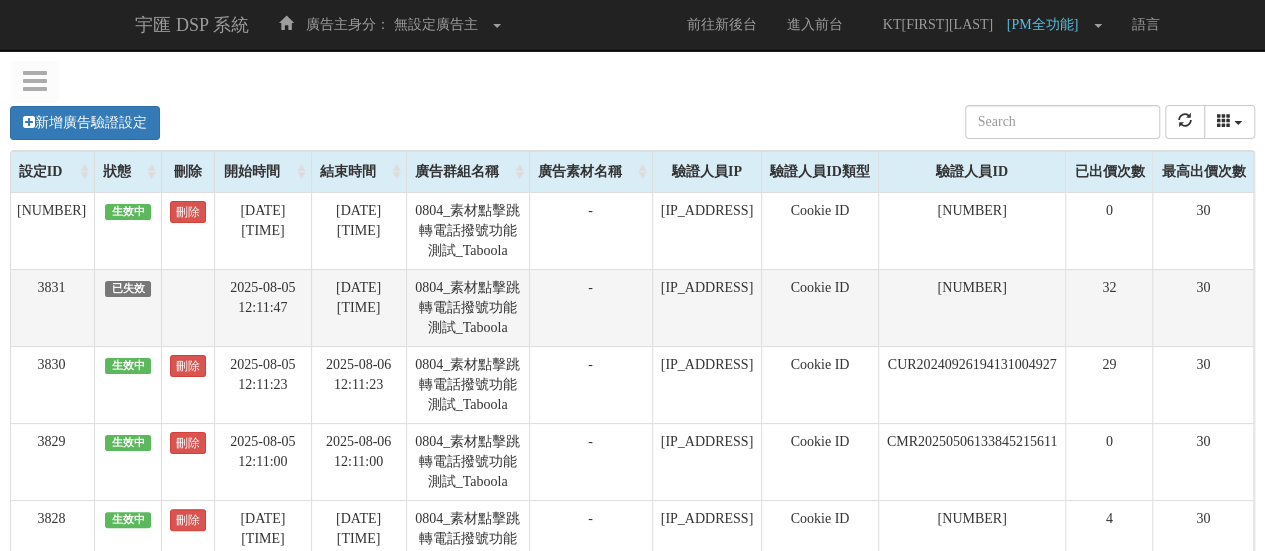 click on "0804_素材點擊跳轉電話撥號功能測試_Taboola" at bounding box center (467, 307) 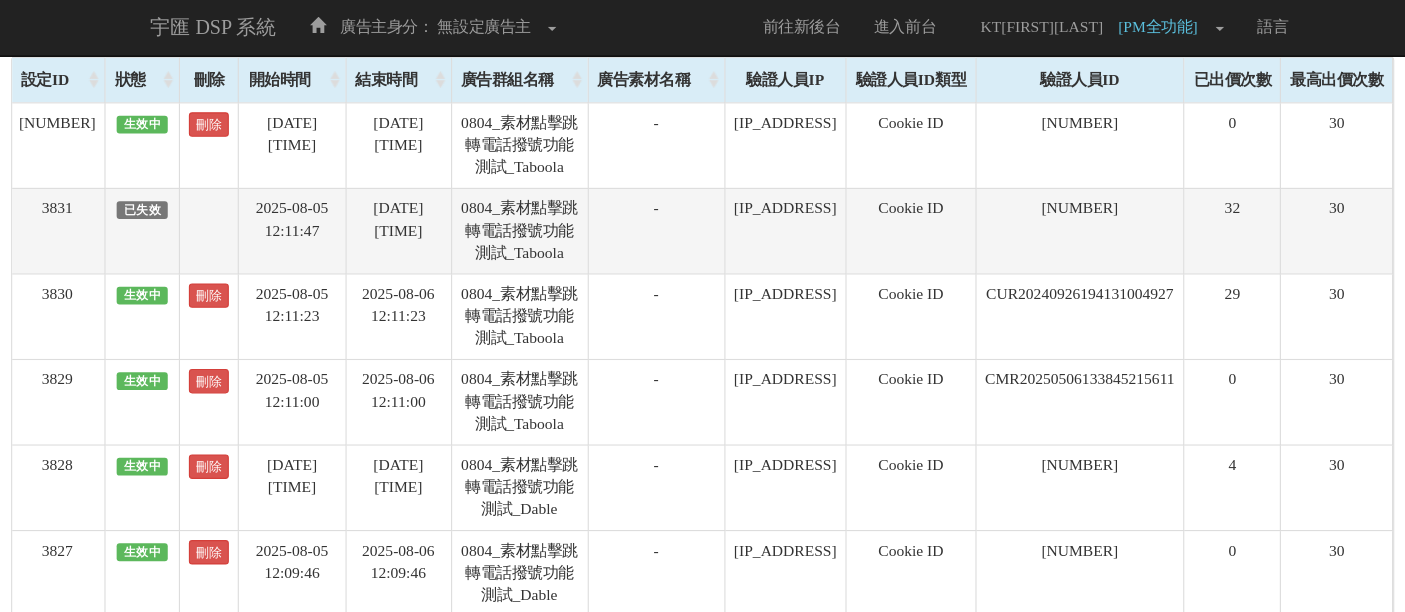 scroll, scrollTop: 0, scrollLeft: 0, axis: both 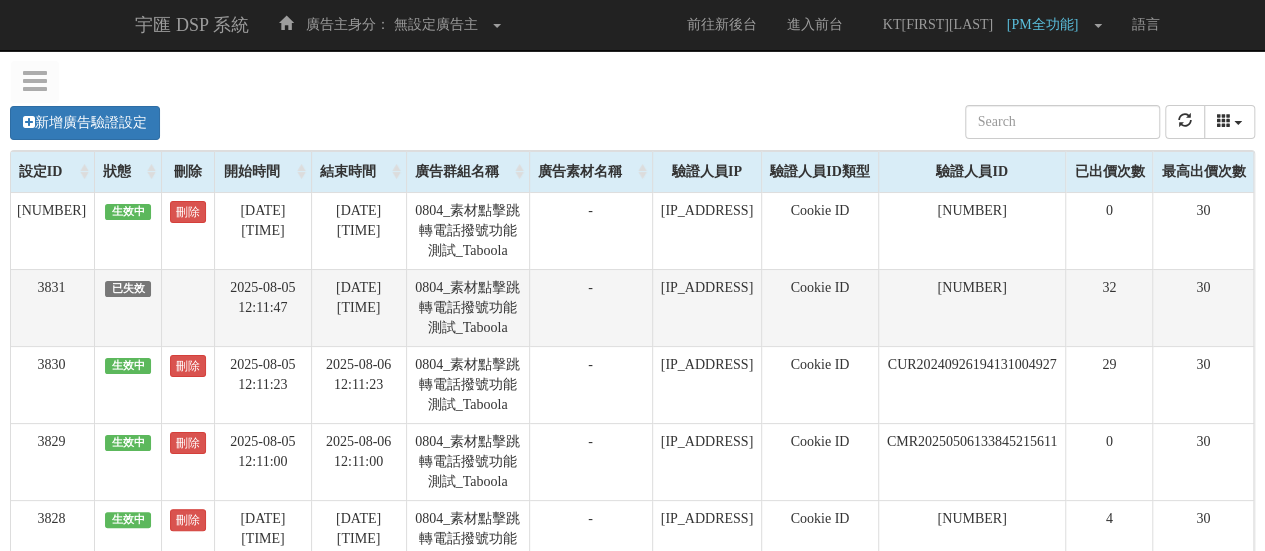 click on "[NUMBER]" at bounding box center [972, 307] 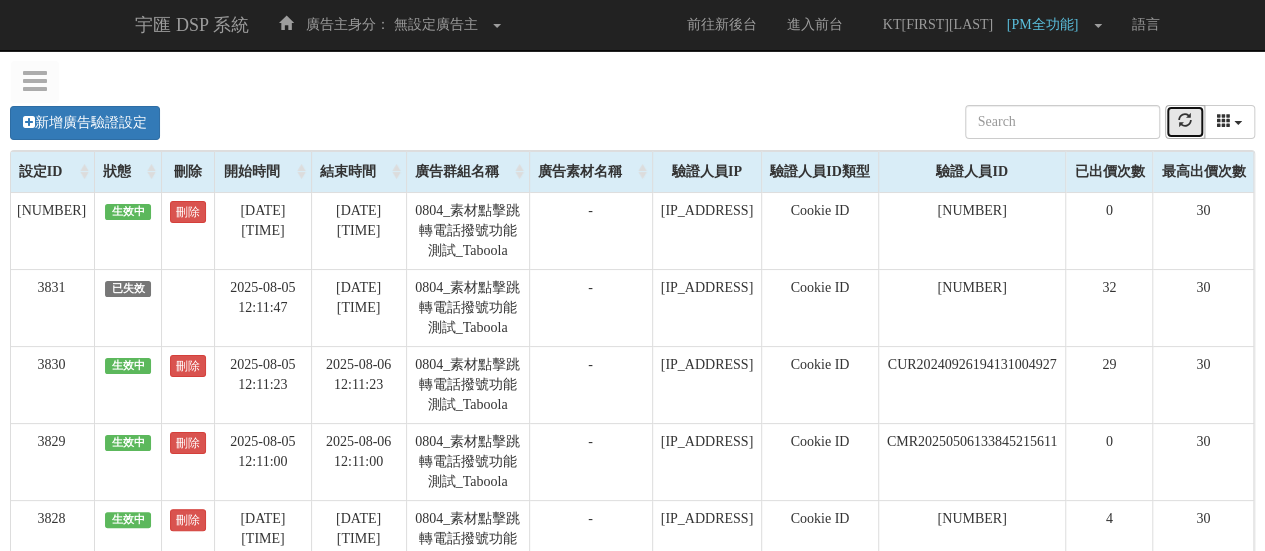 click at bounding box center (1185, 122) 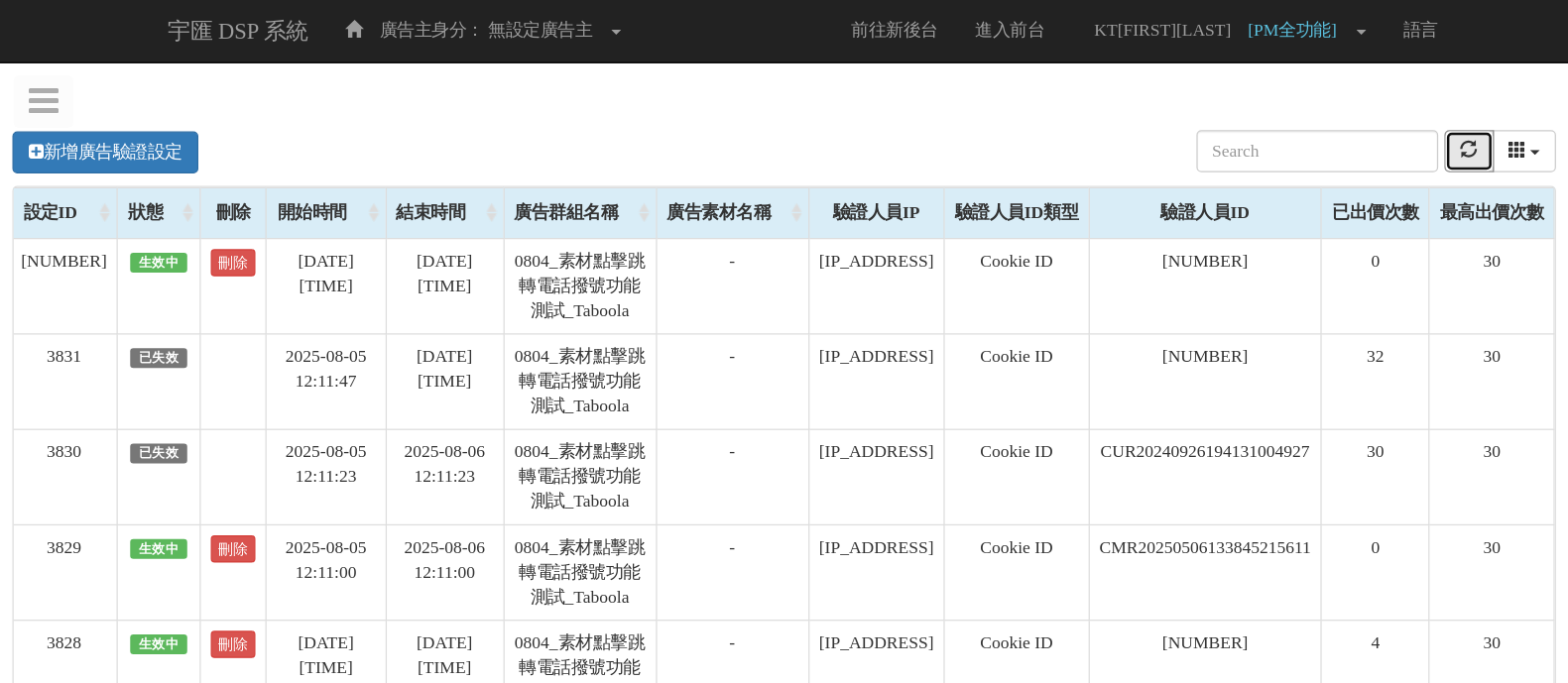 scroll, scrollTop: 0, scrollLeft: 0, axis: both 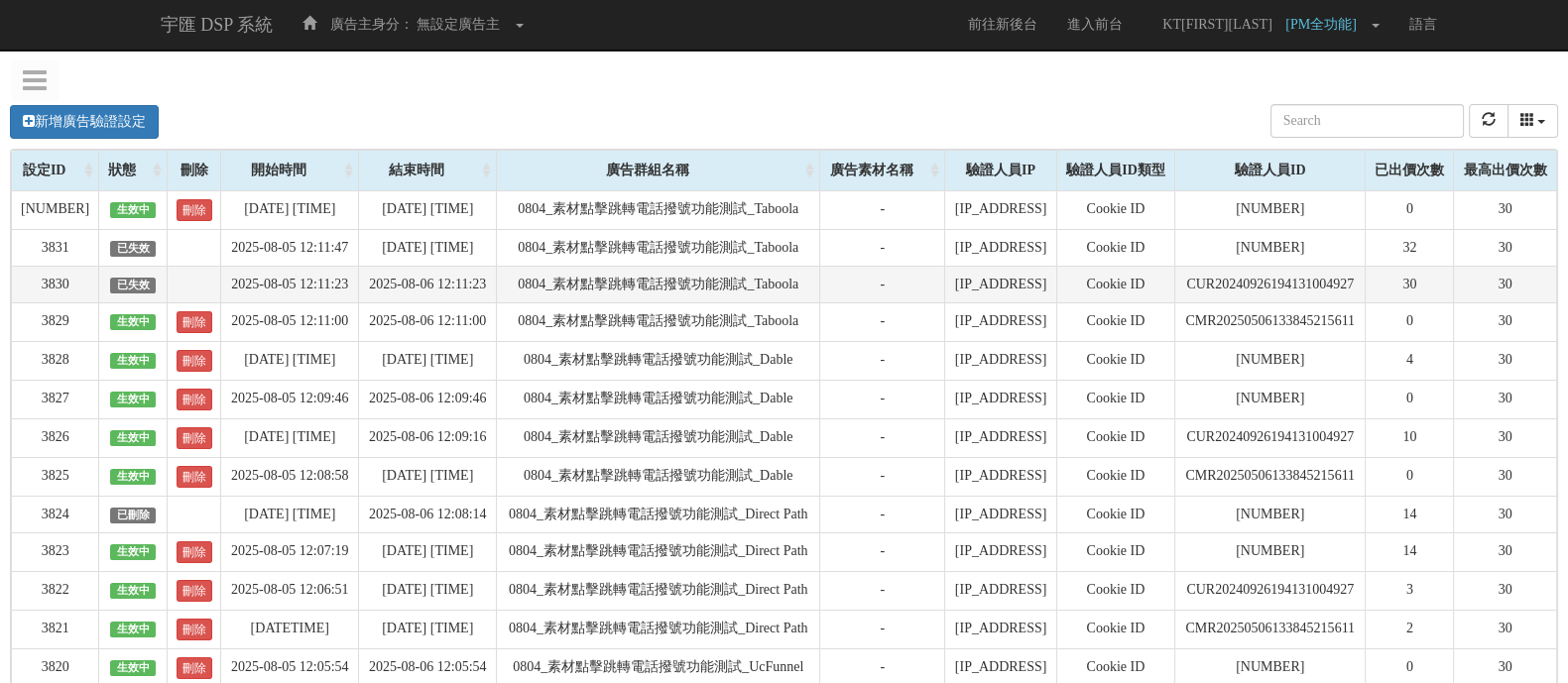 drag, startPoint x: 1243, startPoint y: 11, endPoint x: 722, endPoint y: 345, distance: 618.8675 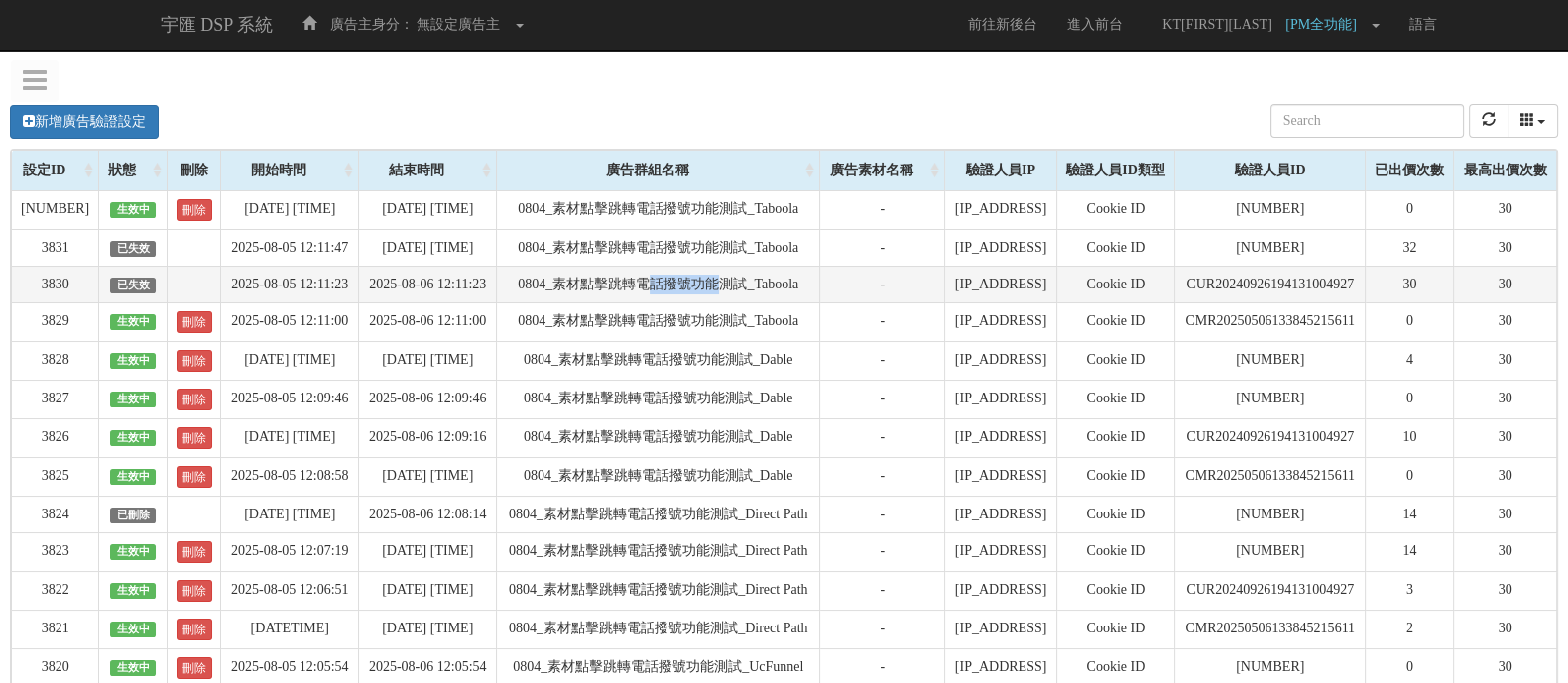 drag, startPoint x: 644, startPoint y: 319, endPoint x: 717, endPoint y: 317, distance: 73.02739 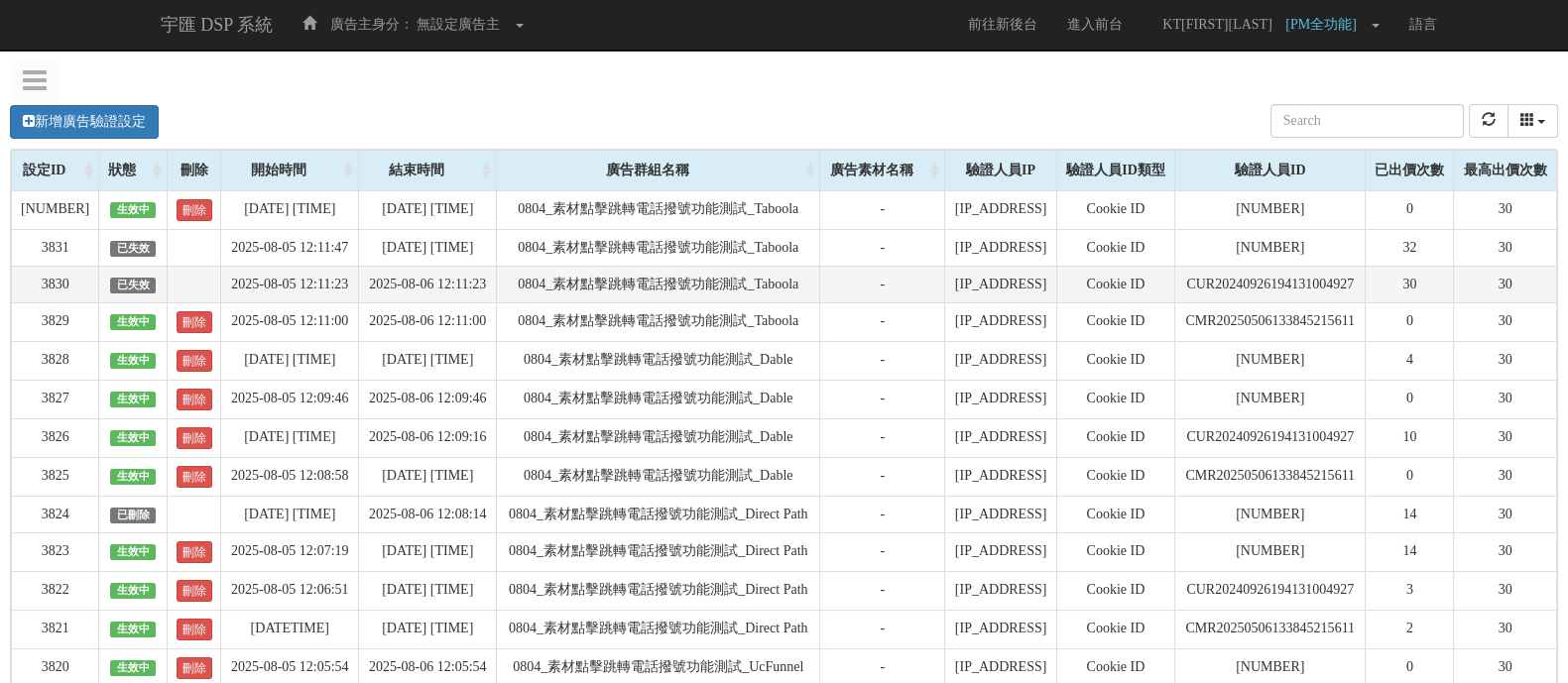 click on "CUR20240926194131004927" at bounding box center (1270, 284) 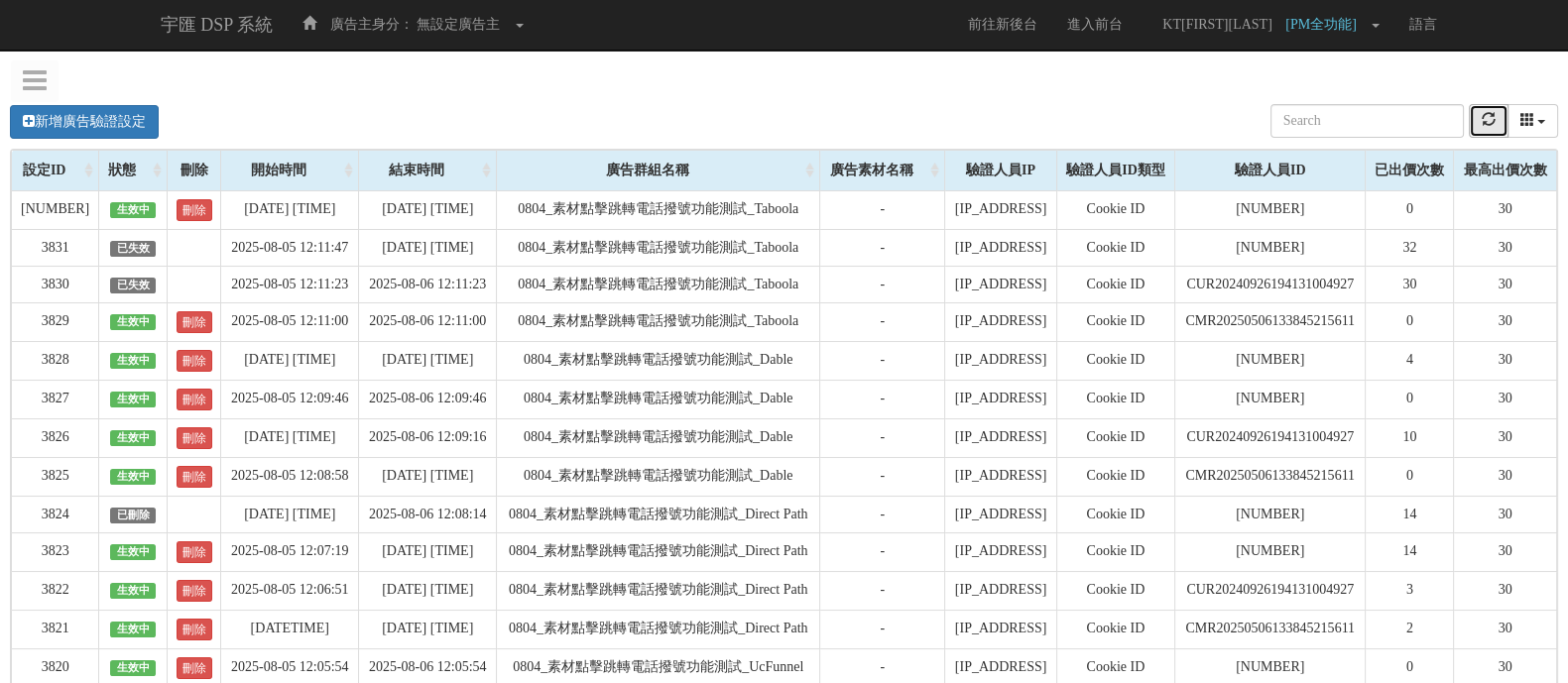 click at bounding box center [1489, 121] 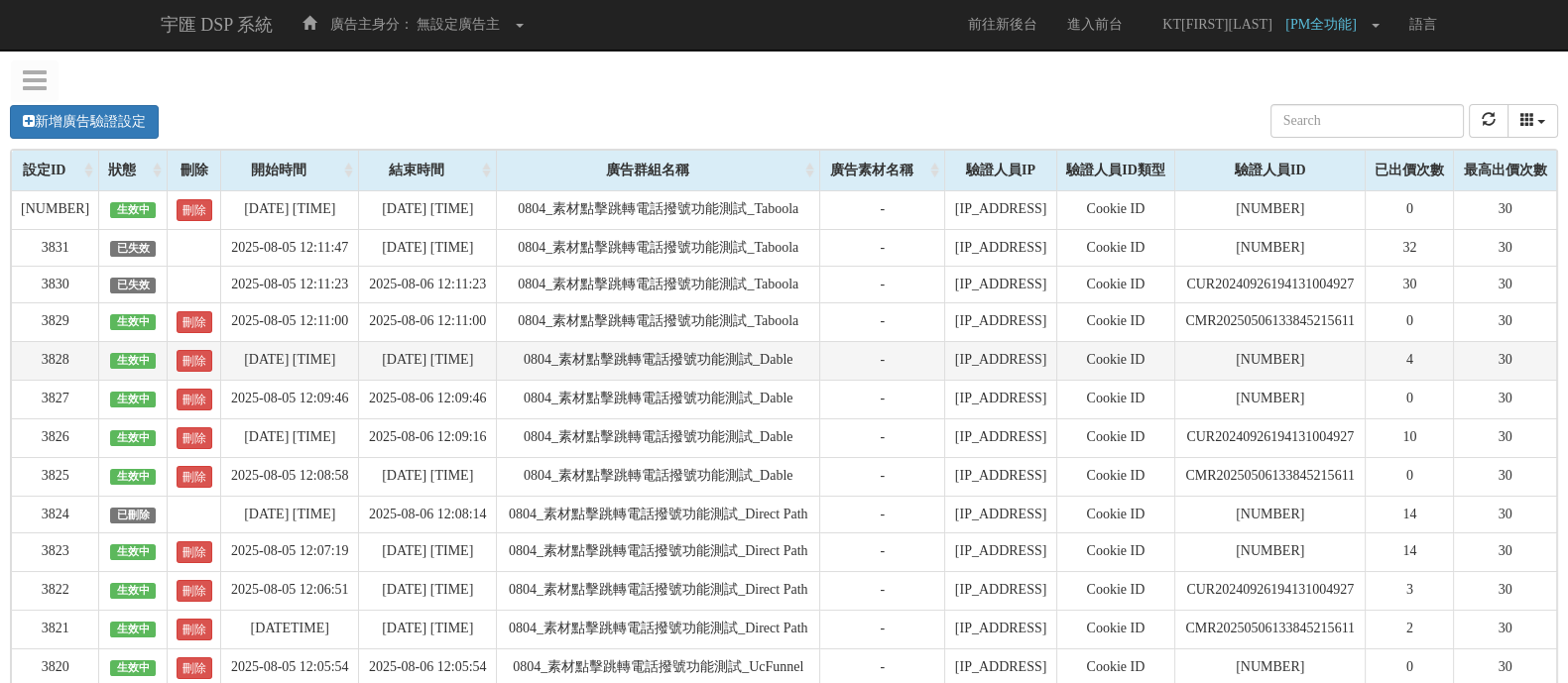 click on "4" at bounding box center (1409, 360) 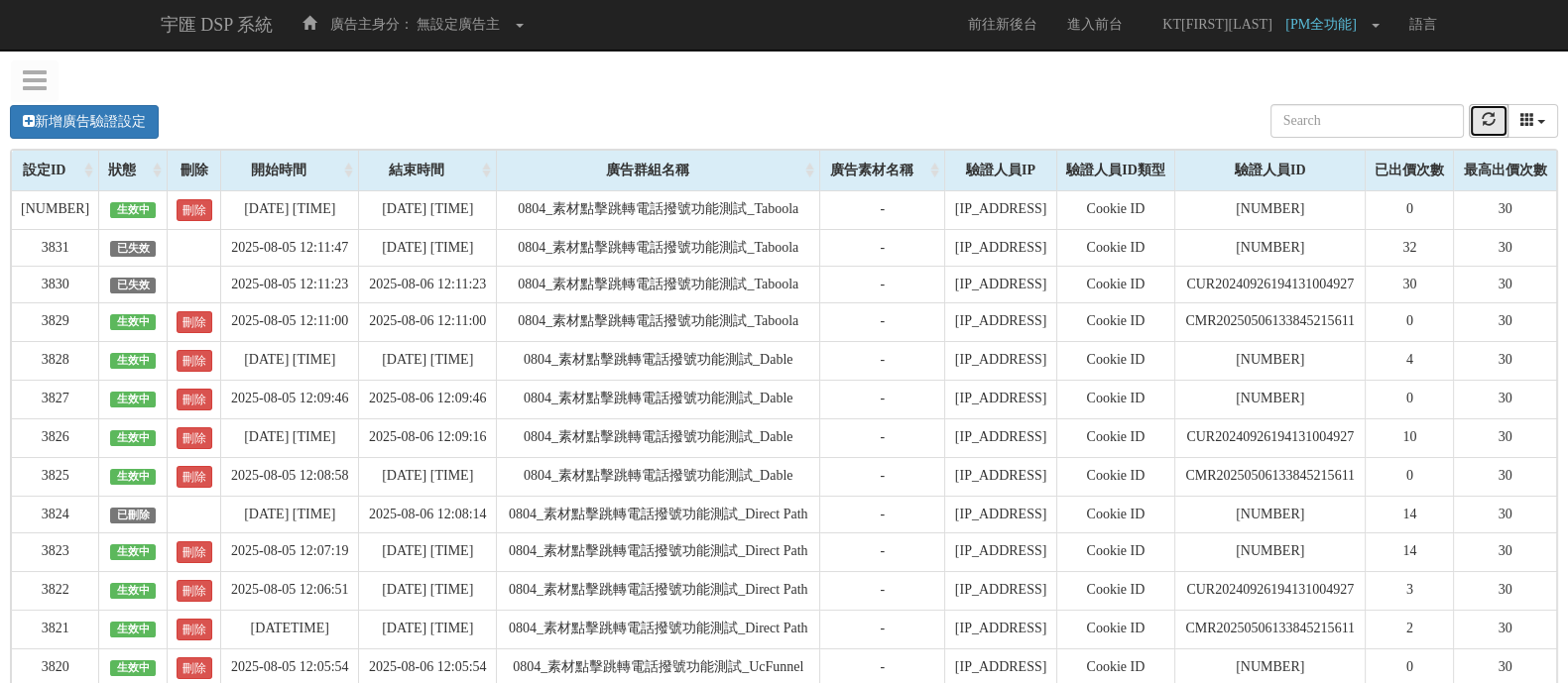 click at bounding box center (1489, 119) 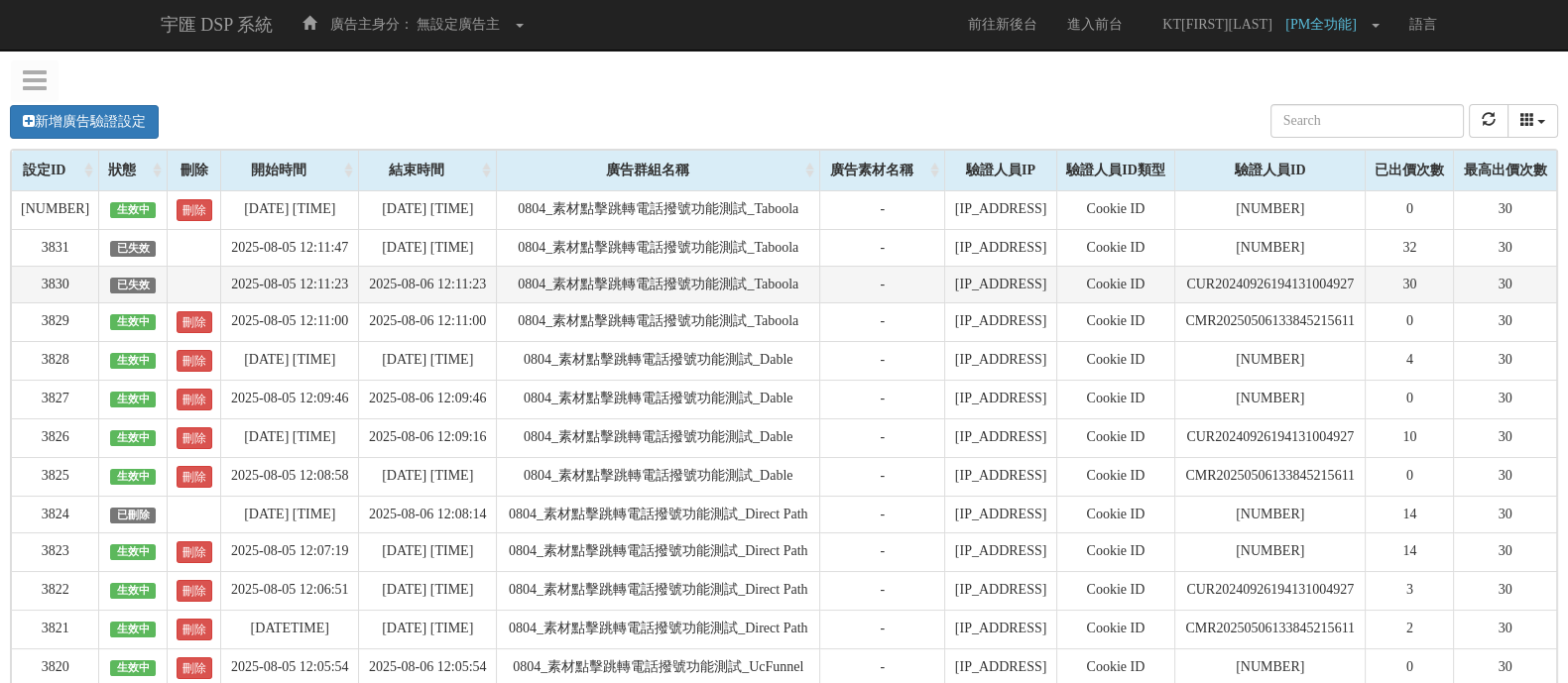 click on "CUR20240926194131004927" at bounding box center (1270, 284) 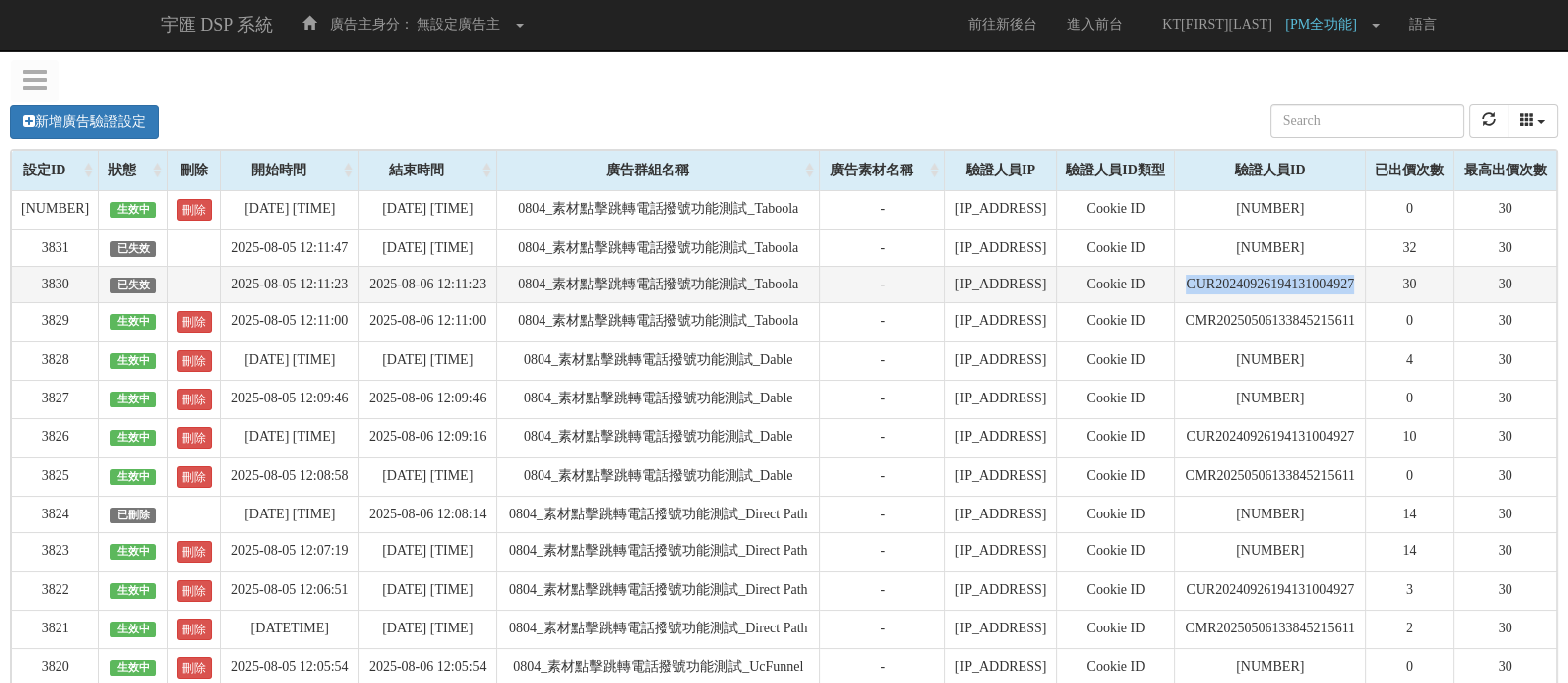 click on "CUR20240926194131004927" at bounding box center [1270, 284] 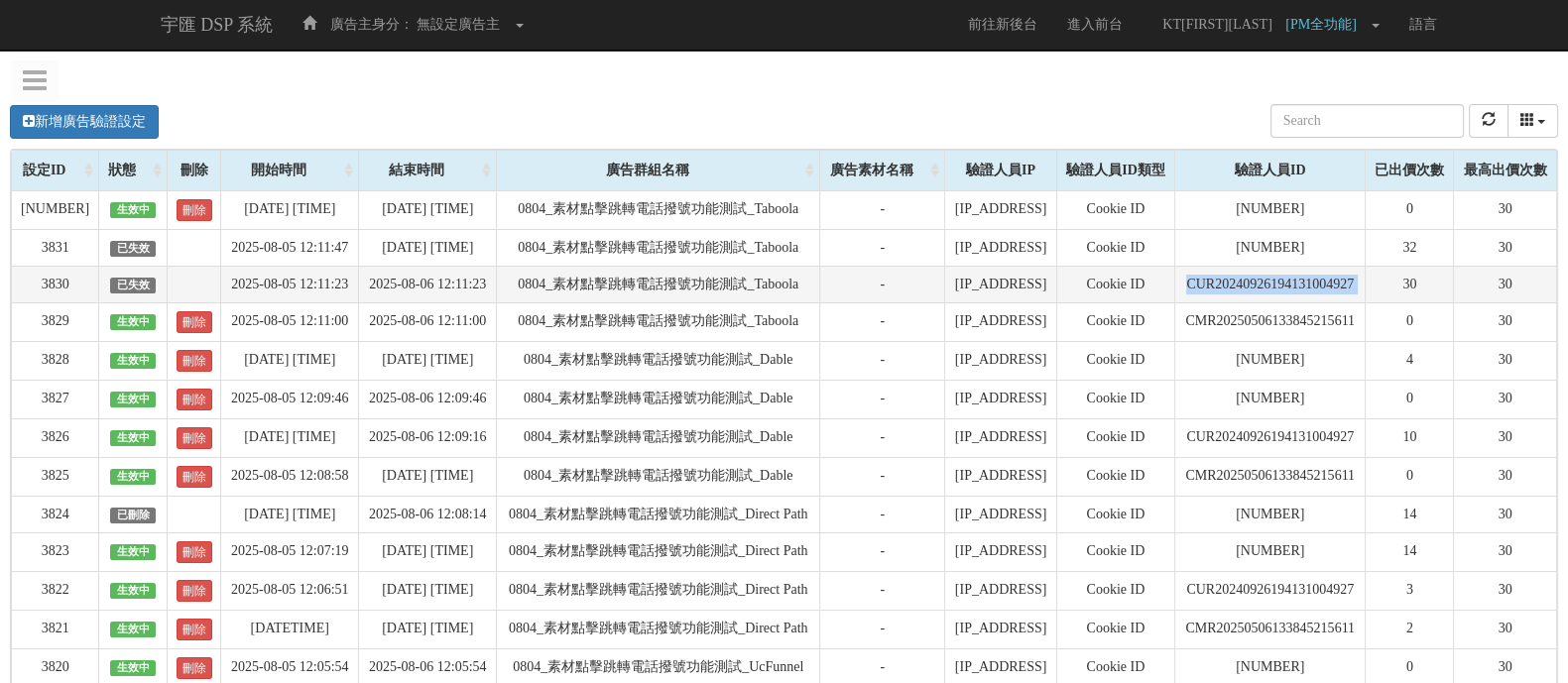 click on "CUR20240926194131004927" at bounding box center [1270, 284] 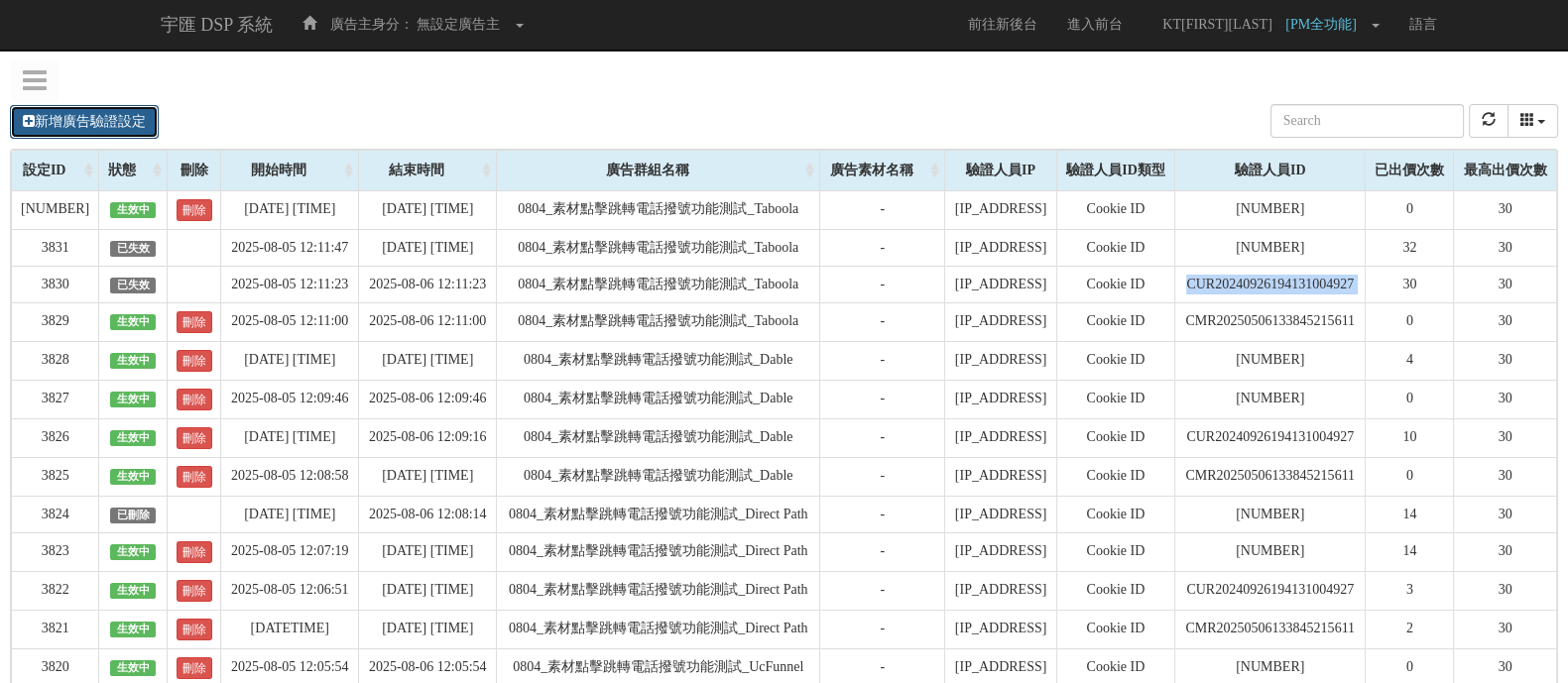 click on "新增廣告驗證設定" at bounding box center (84, 122) 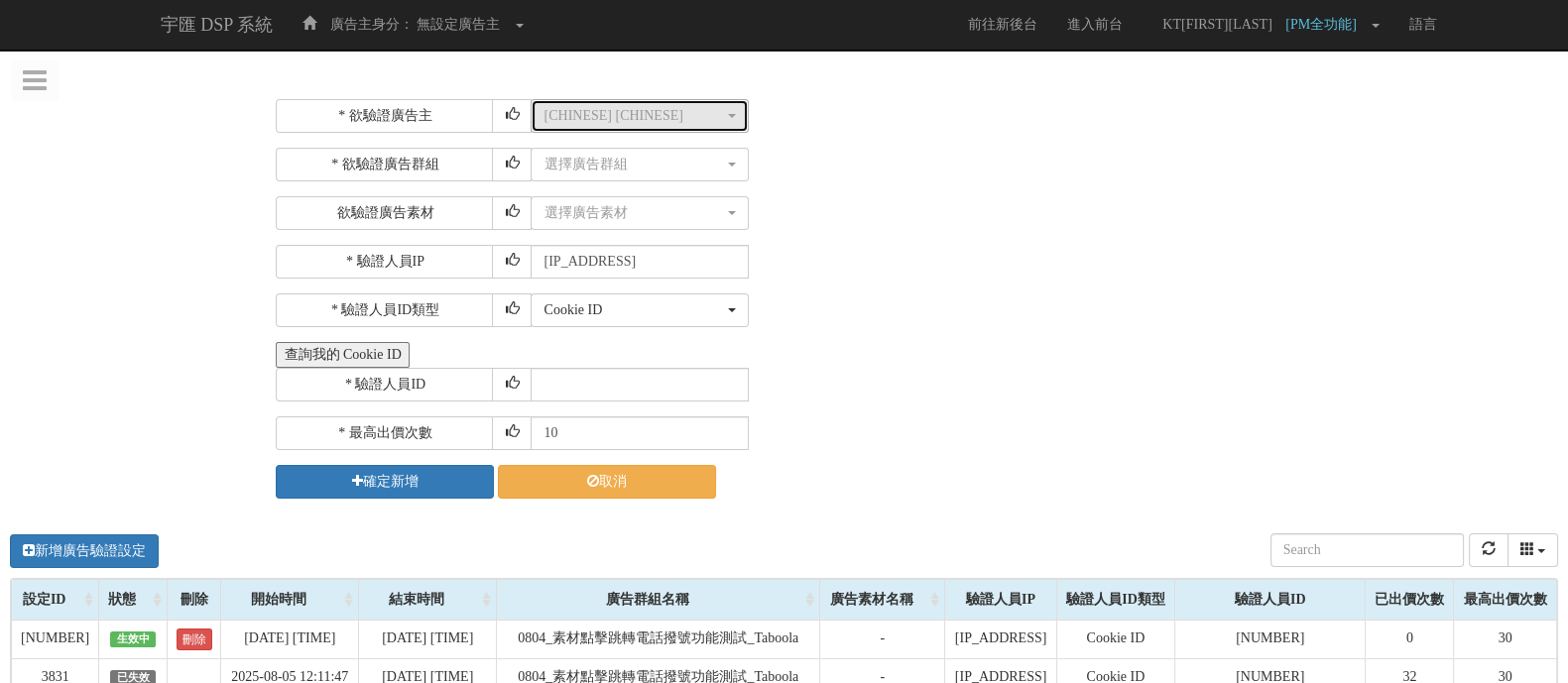 click on "[CHINESE] [CHINESE]" at bounding box center (634, 116) 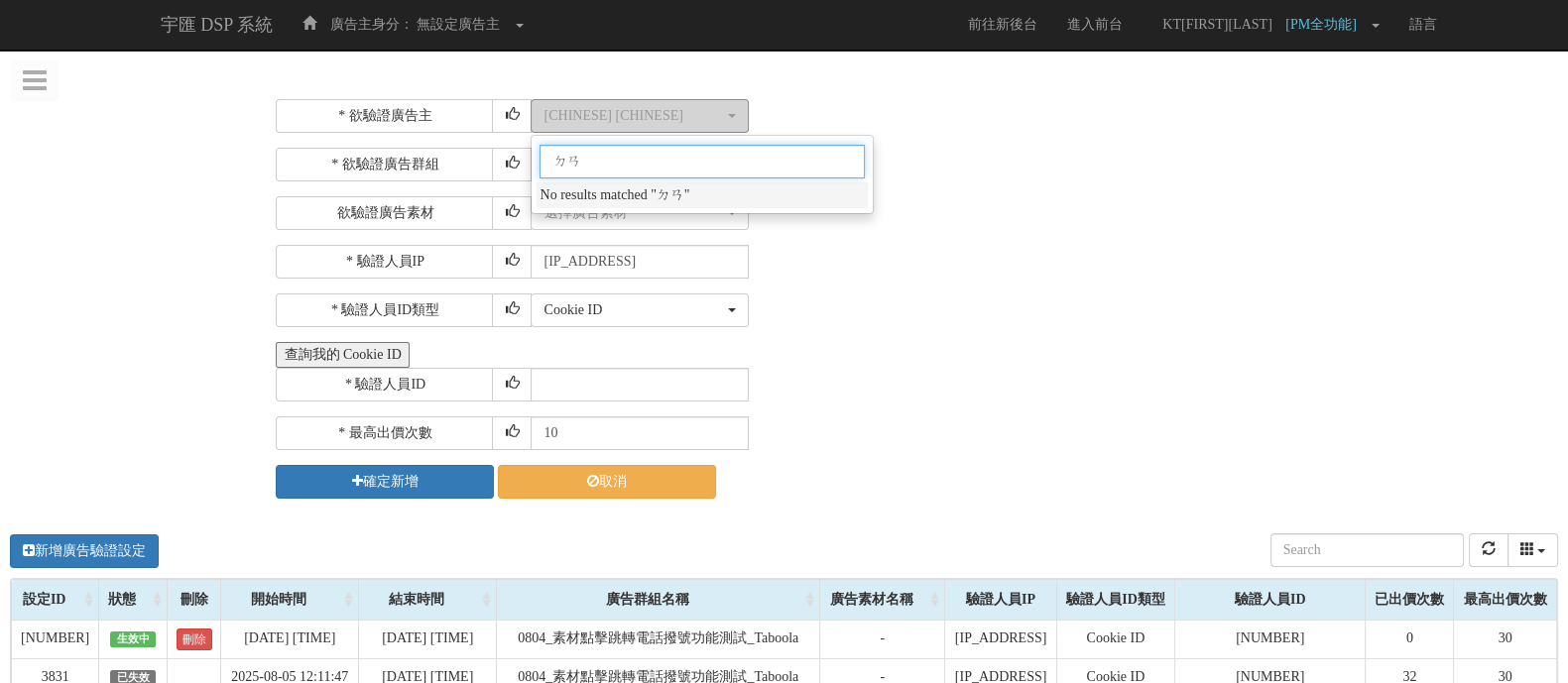 type on "ㄓㄢ" 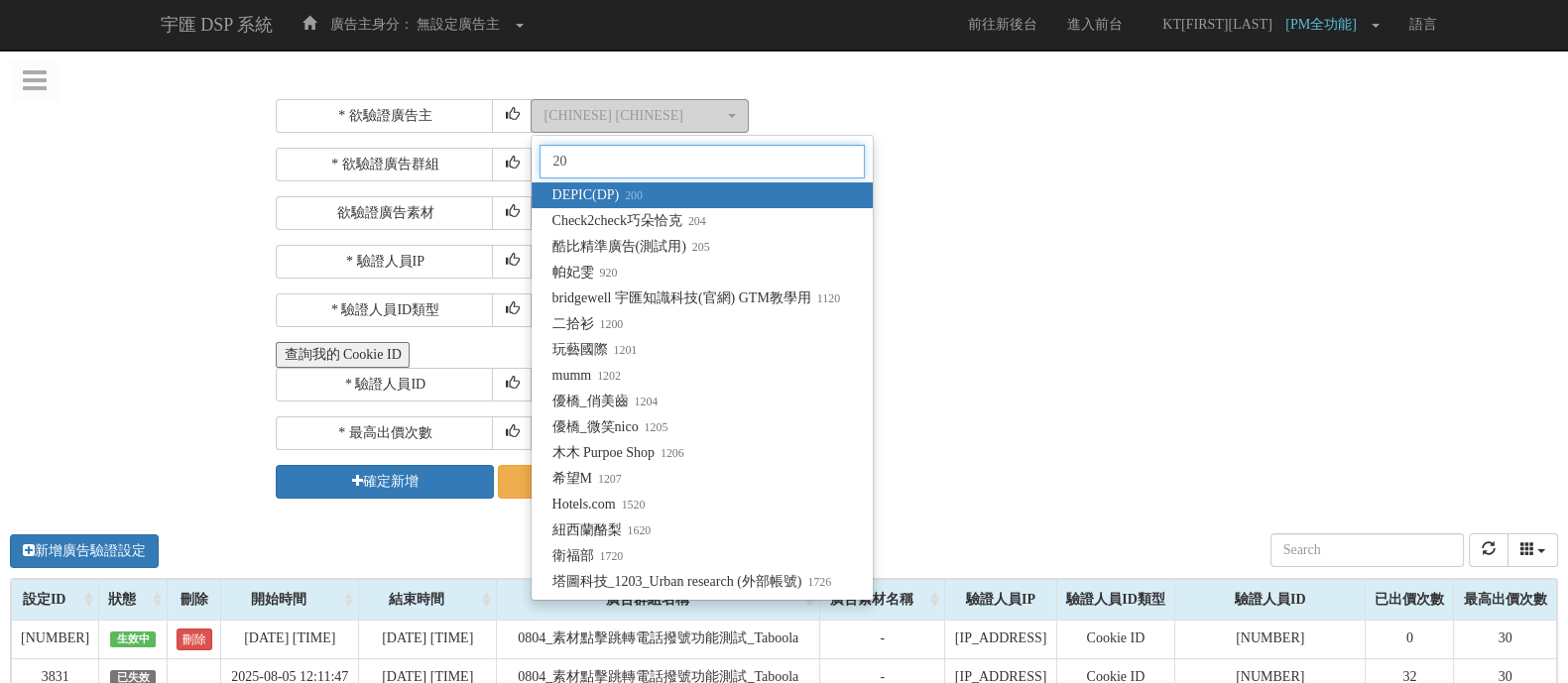 type on "205" 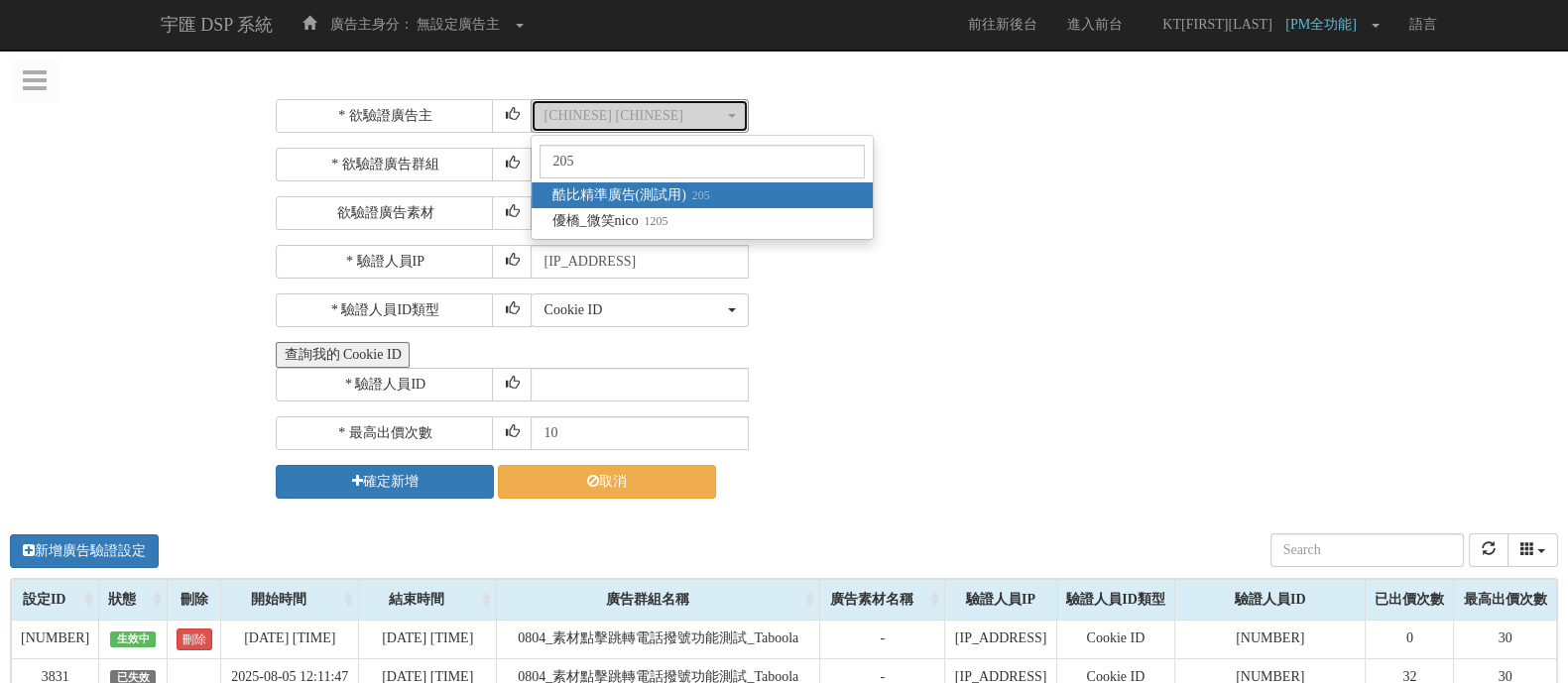 select on "205" 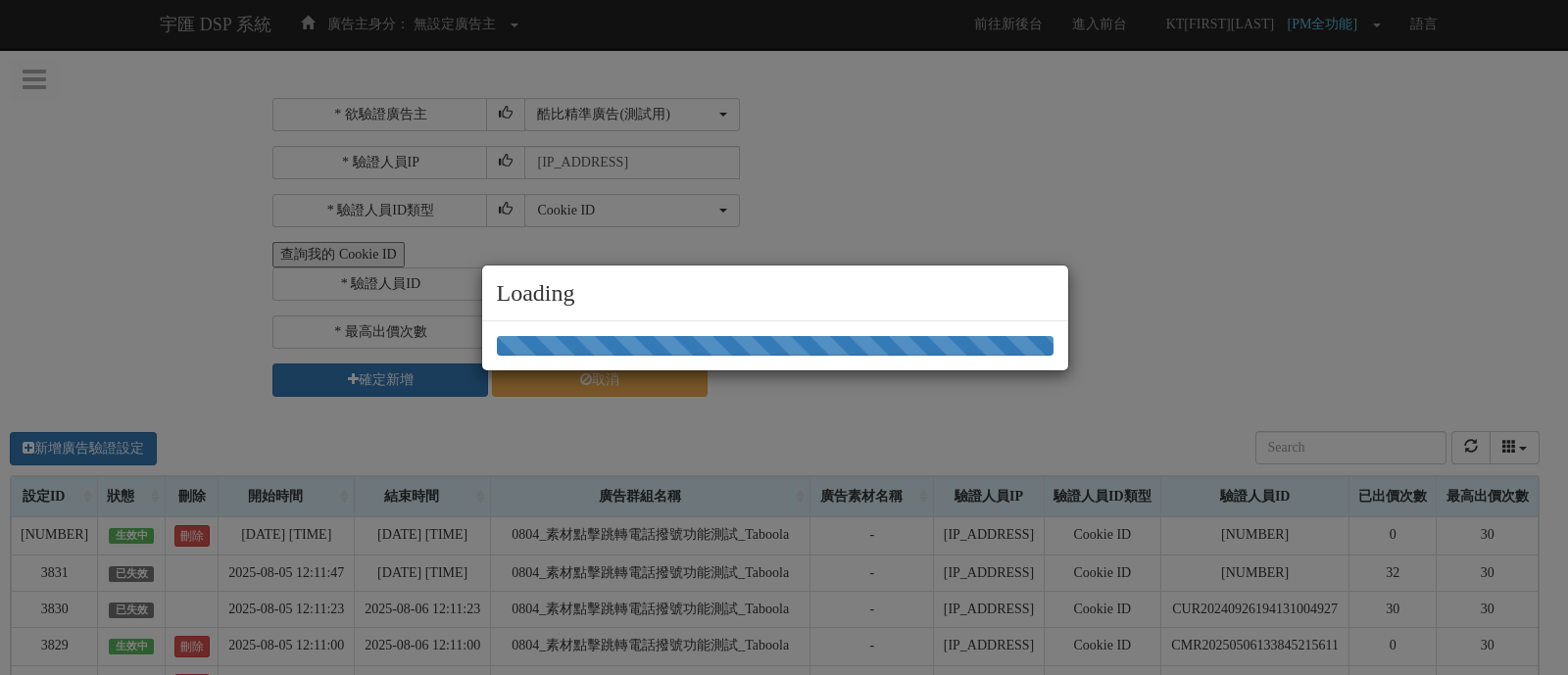 click on "Loading" at bounding box center (784, 337) 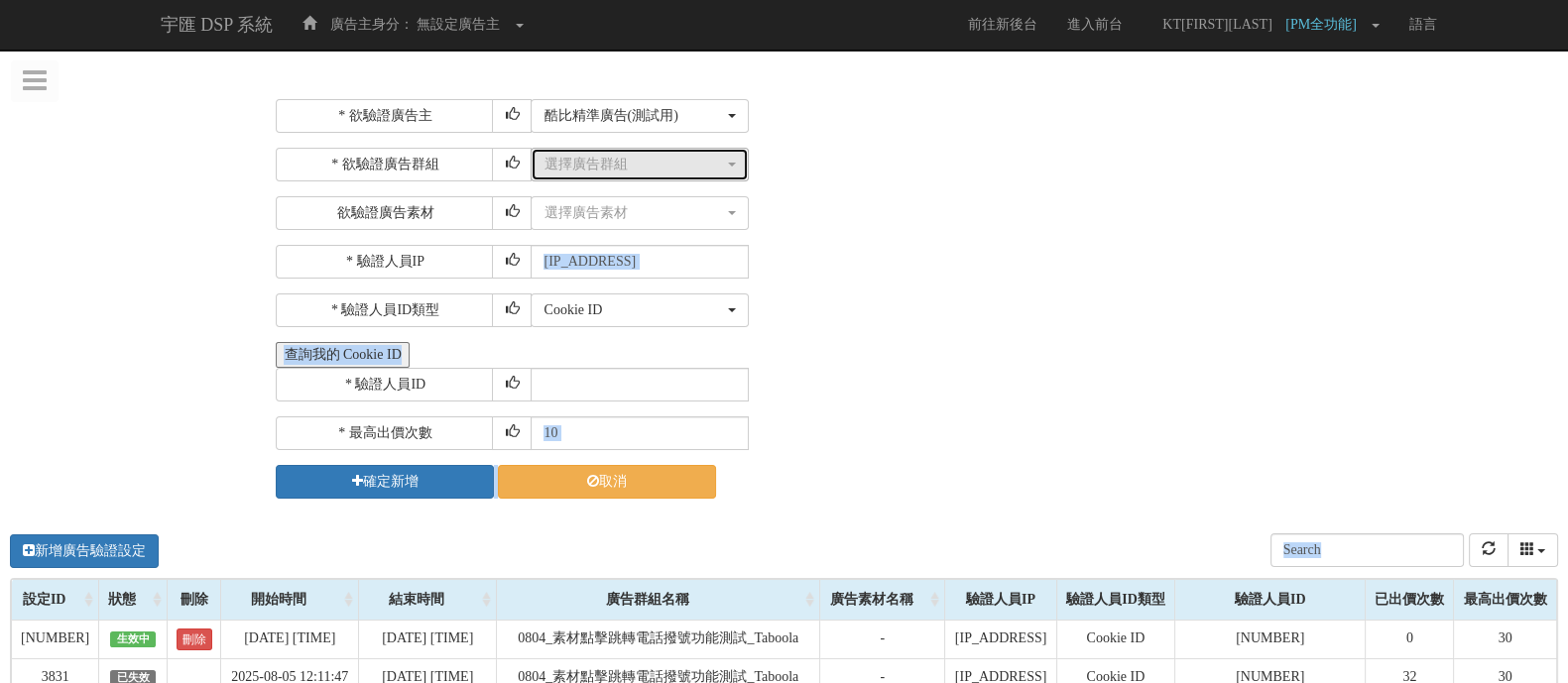 click on "選擇廣告群組" at bounding box center (634, 165) 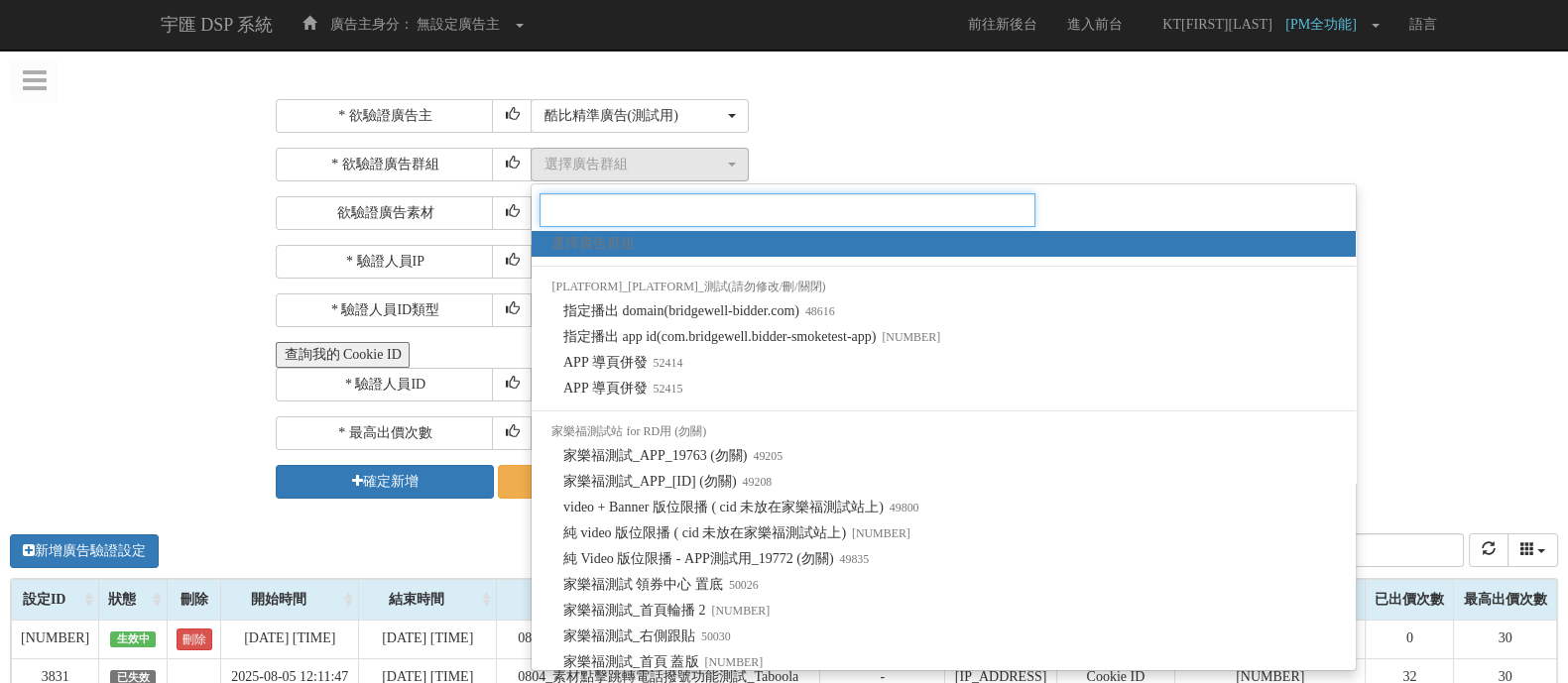 scroll, scrollTop: 1471, scrollLeft: 0, axis: vertical 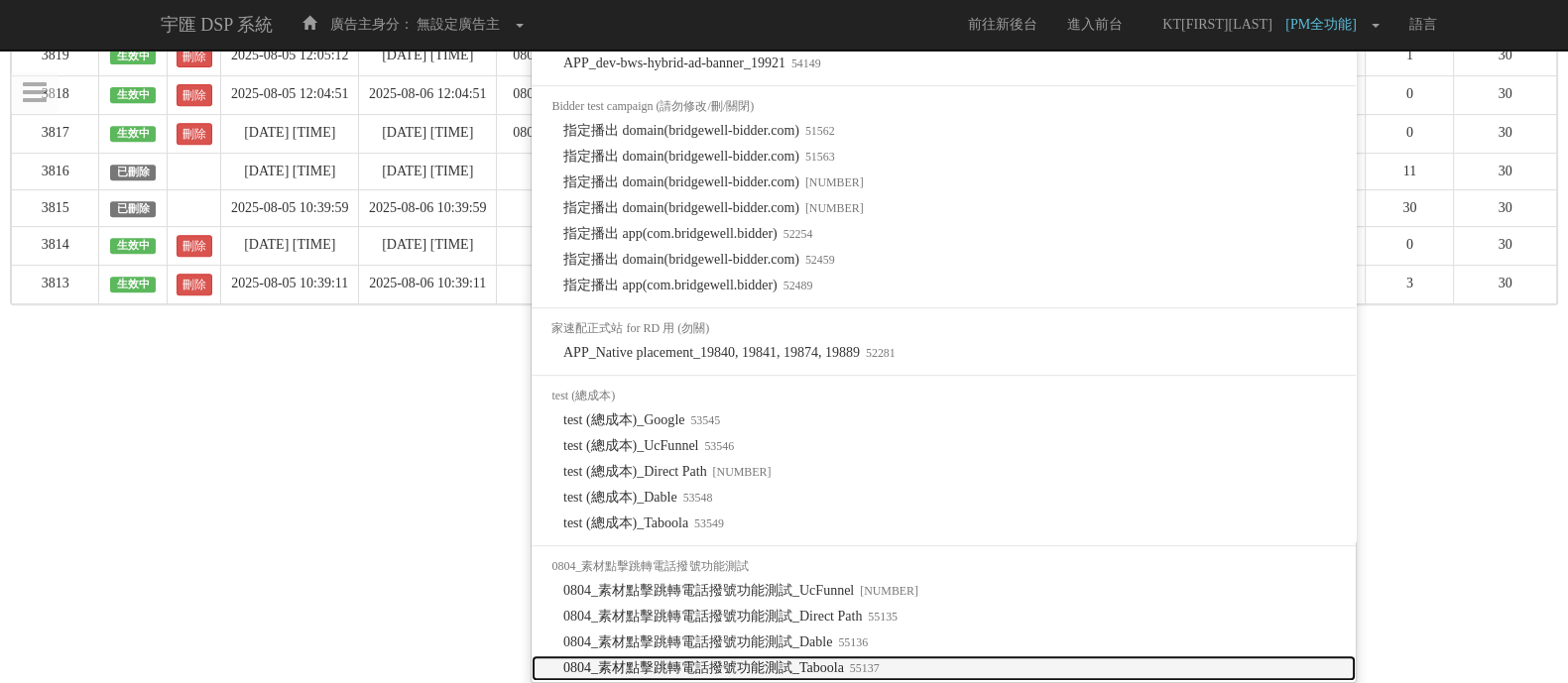 click on "55137" at bounding box center (862, 668) 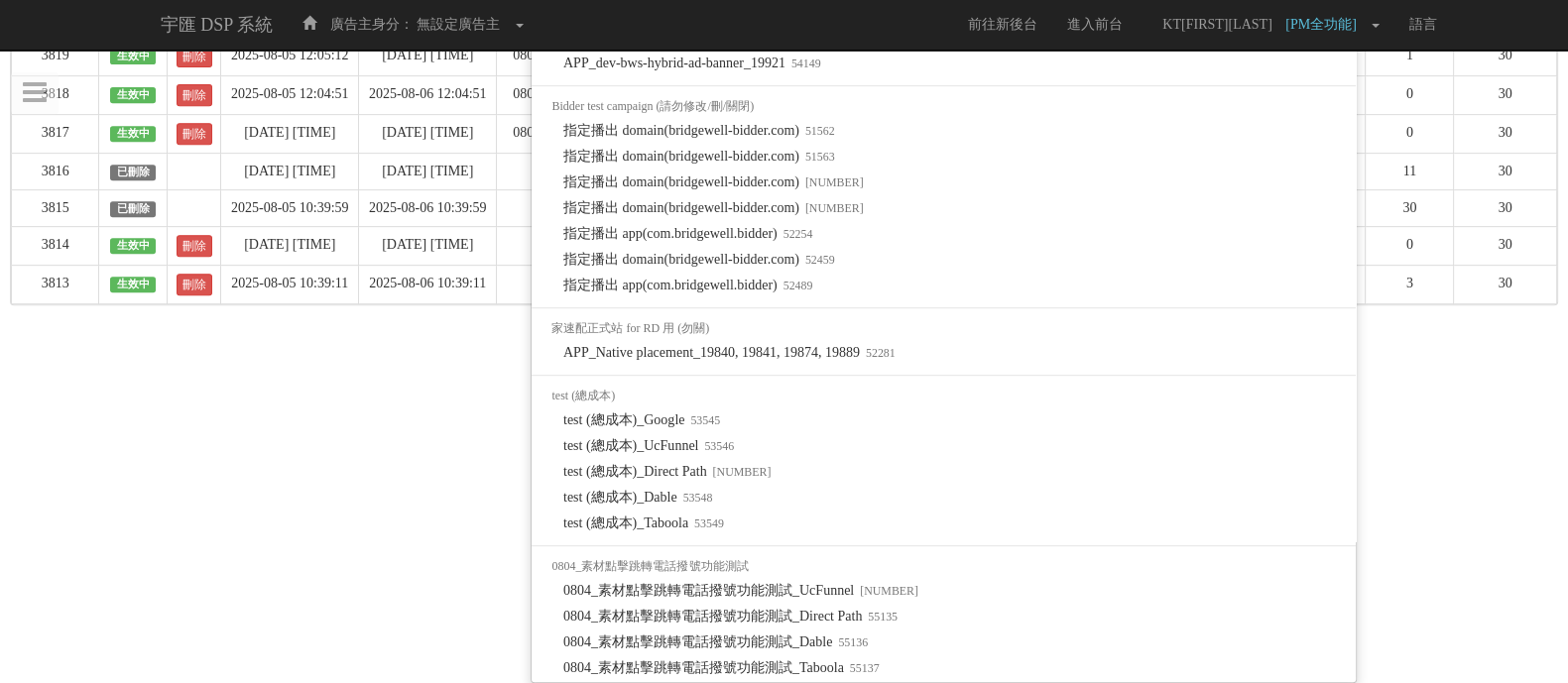 select on "55137" 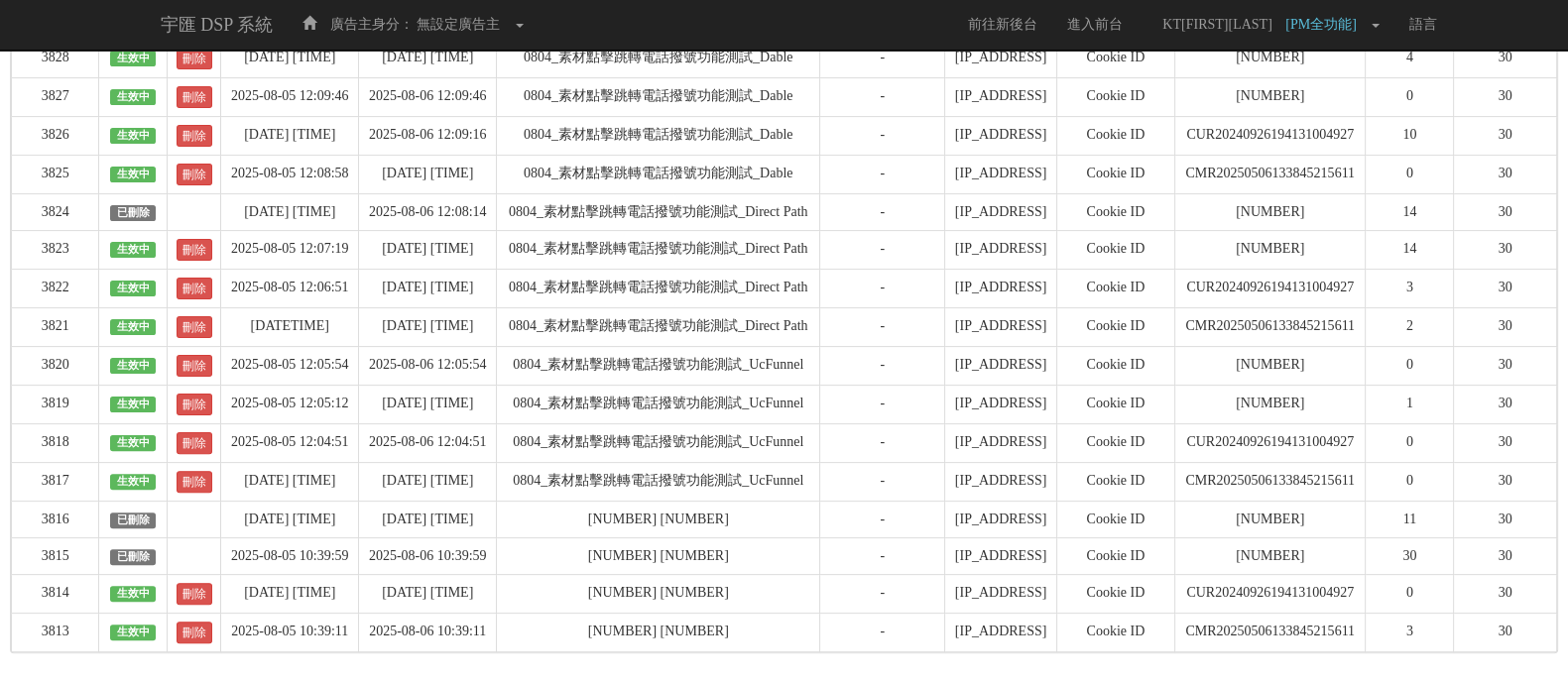 scroll, scrollTop: 0, scrollLeft: 0, axis: both 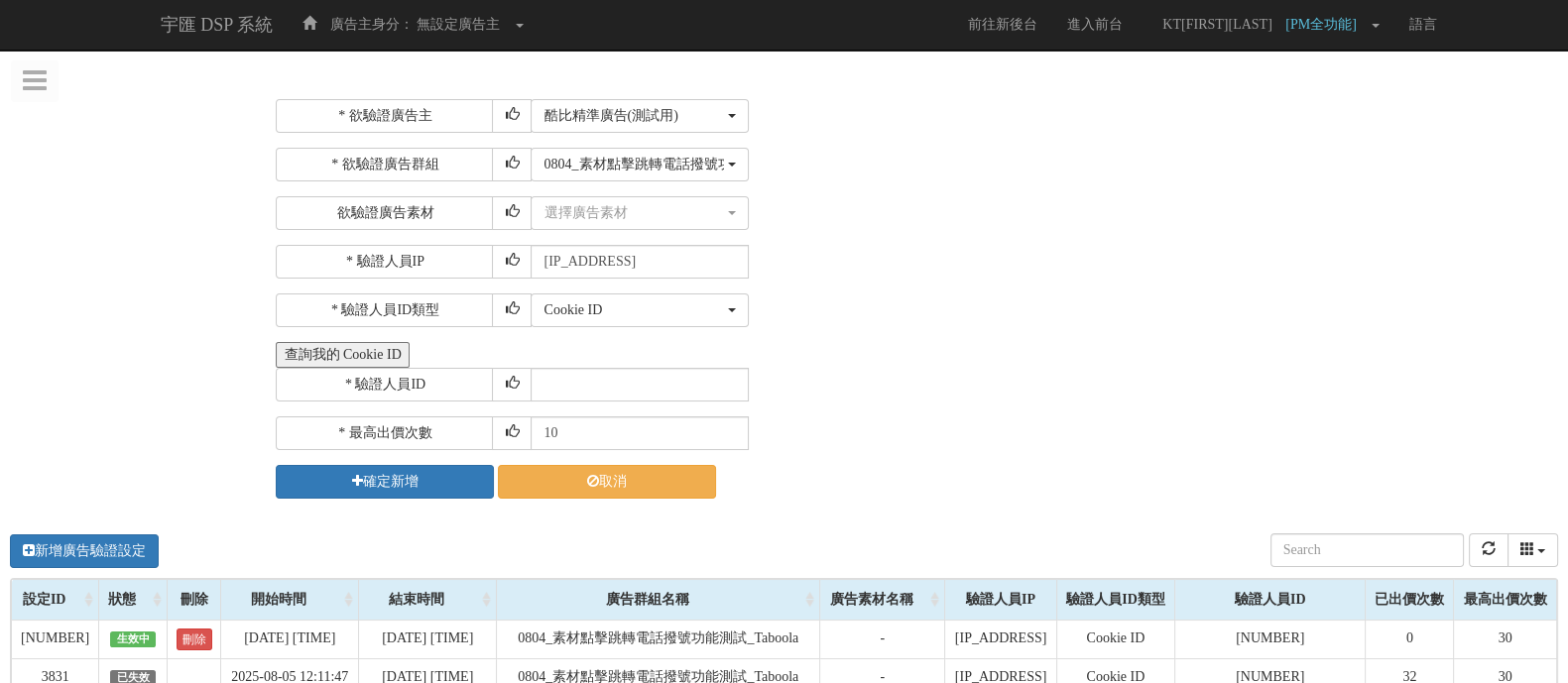 click on "查詢我的 Cookie ID" at bounding box center [914, 355] 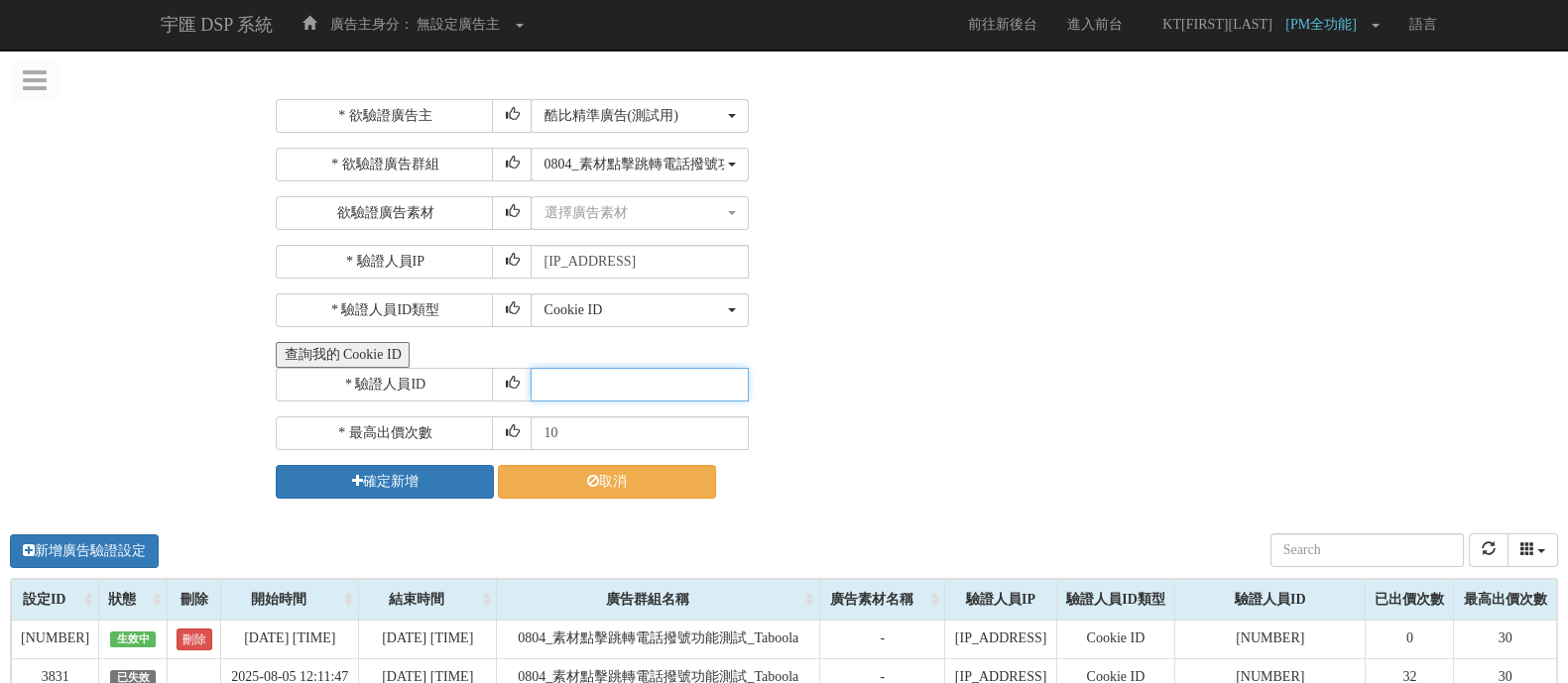 click at bounding box center (640, 385) 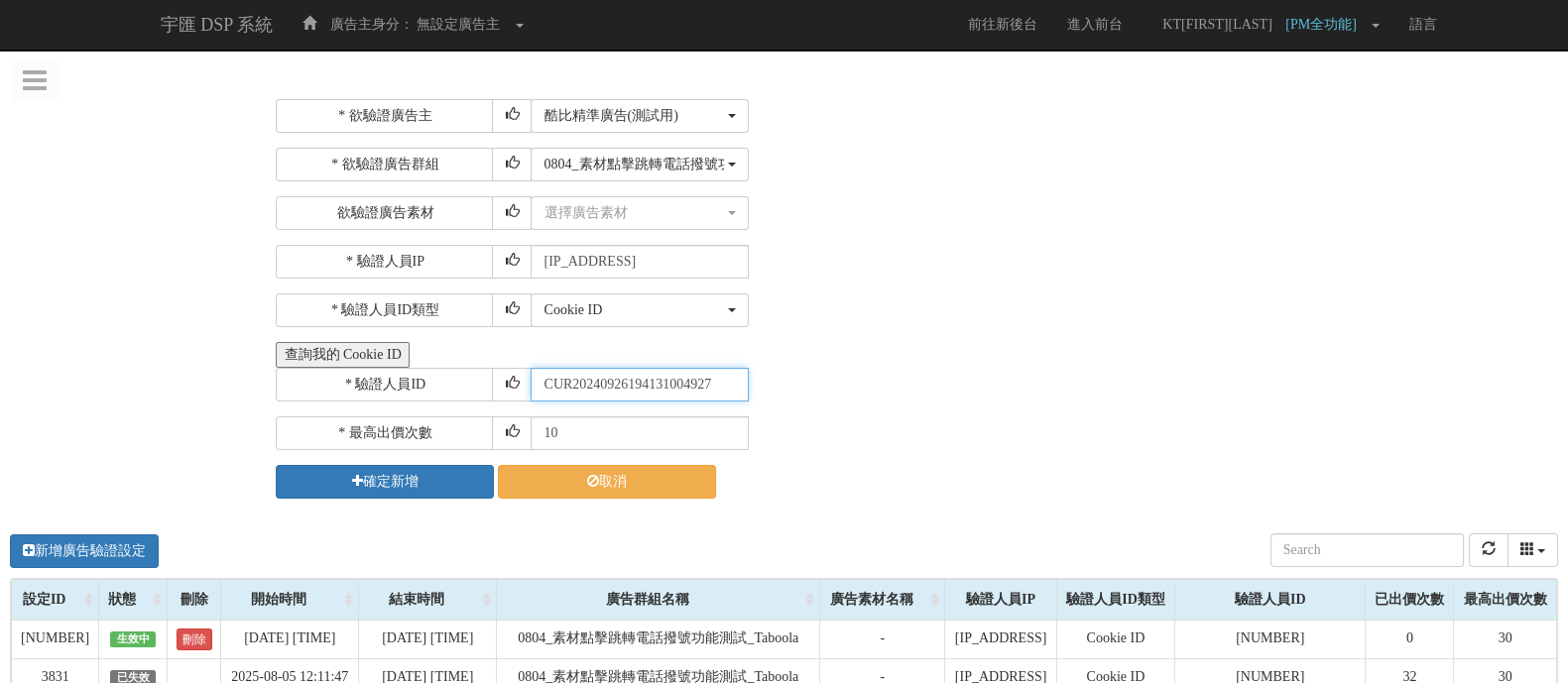 scroll, scrollTop: 0, scrollLeft: 0, axis: both 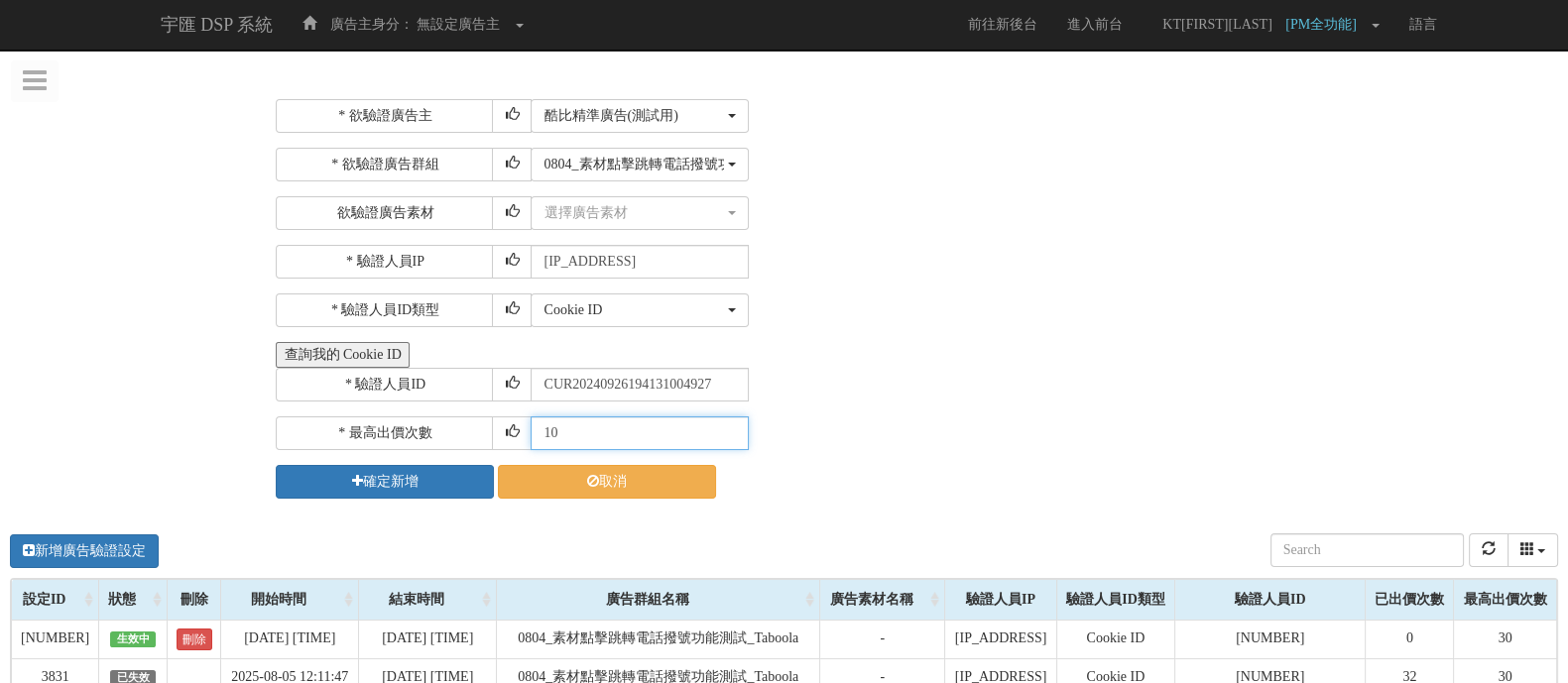 drag, startPoint x: 431, startPoint y: 410, endPoint x: 213, endPoint y: 398, distance: 218.33003 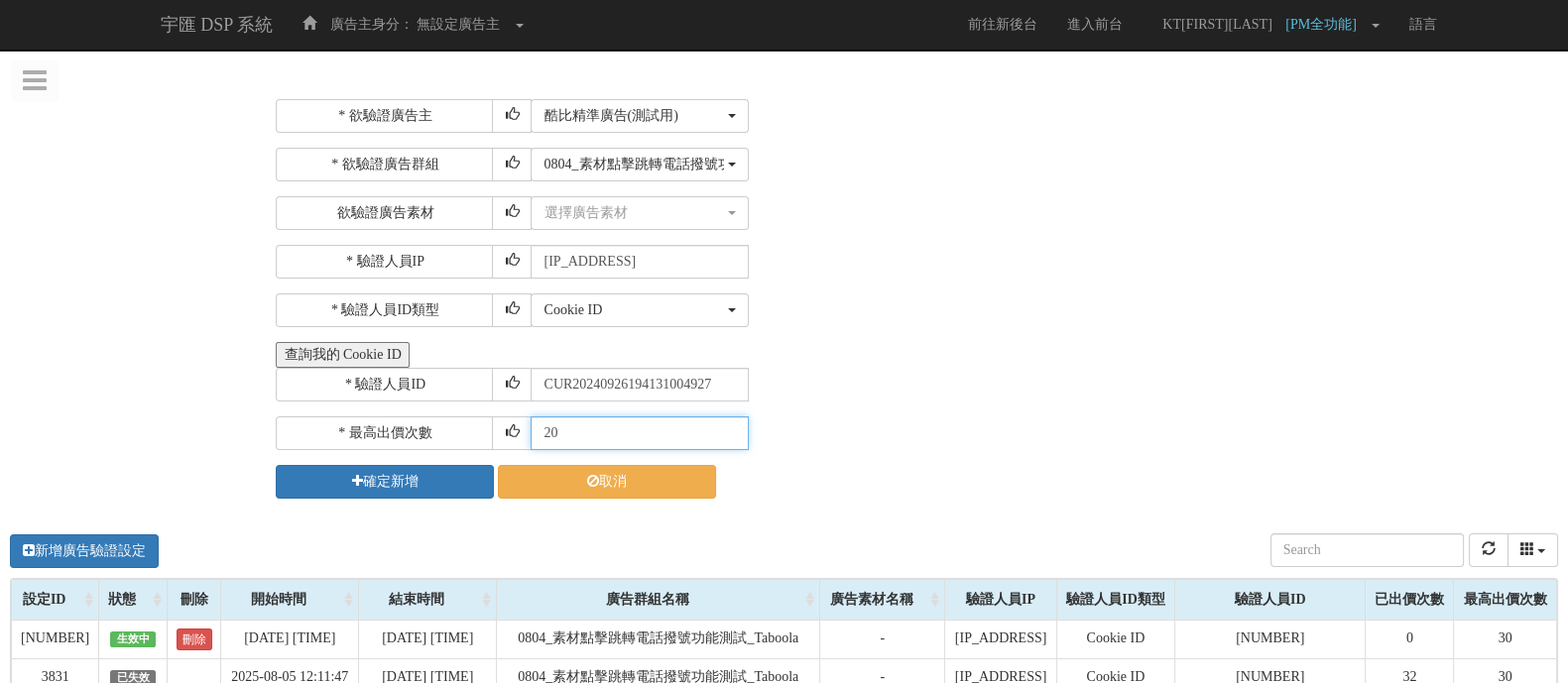 type on "2" 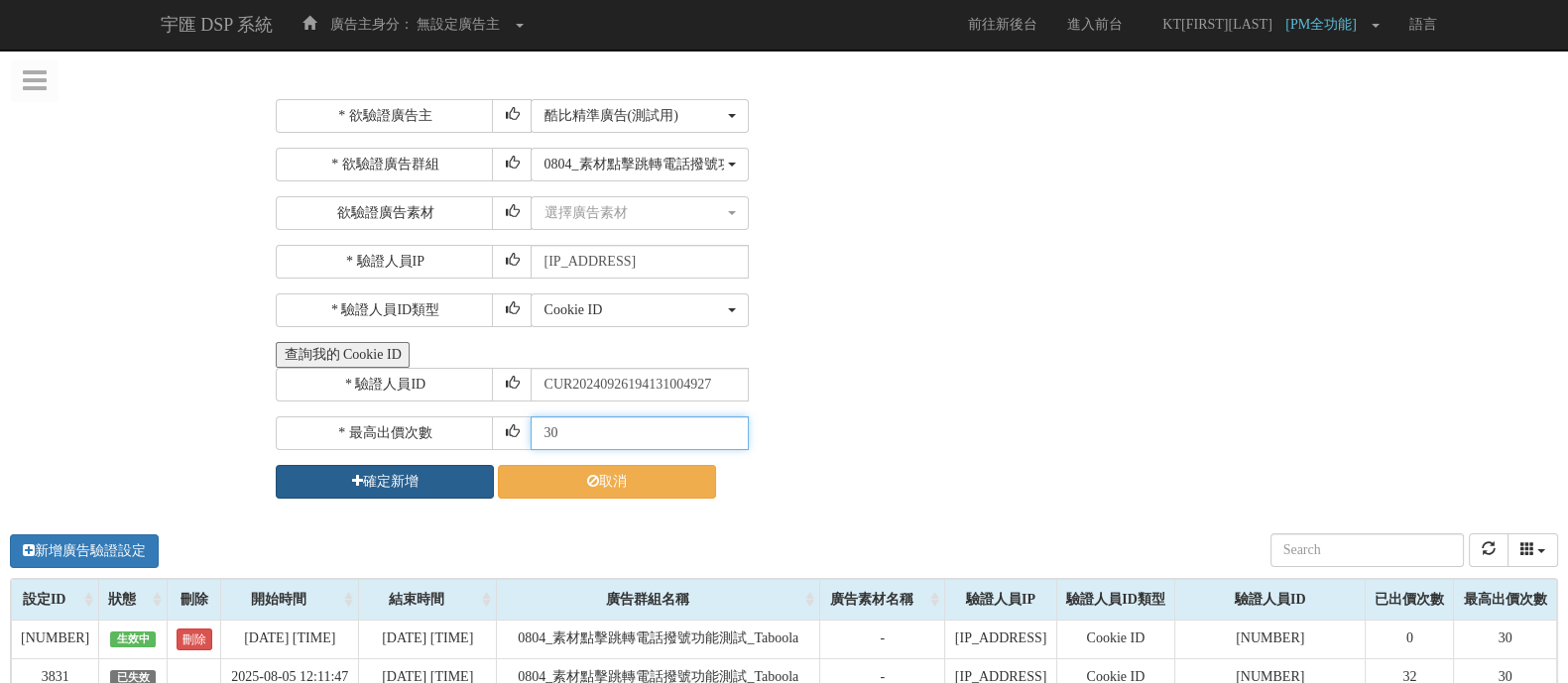 type on "30" 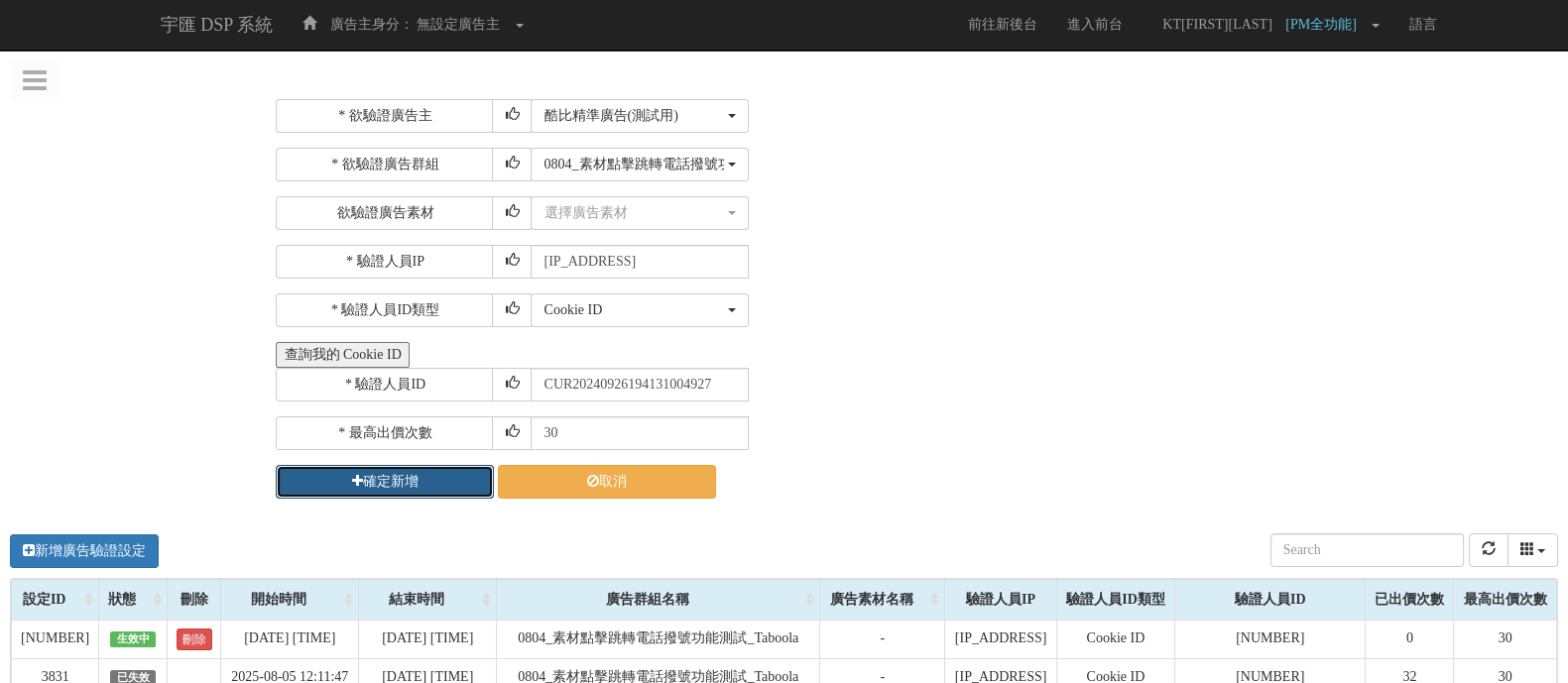 click on "確定新增" at bounding box center [385, 482] 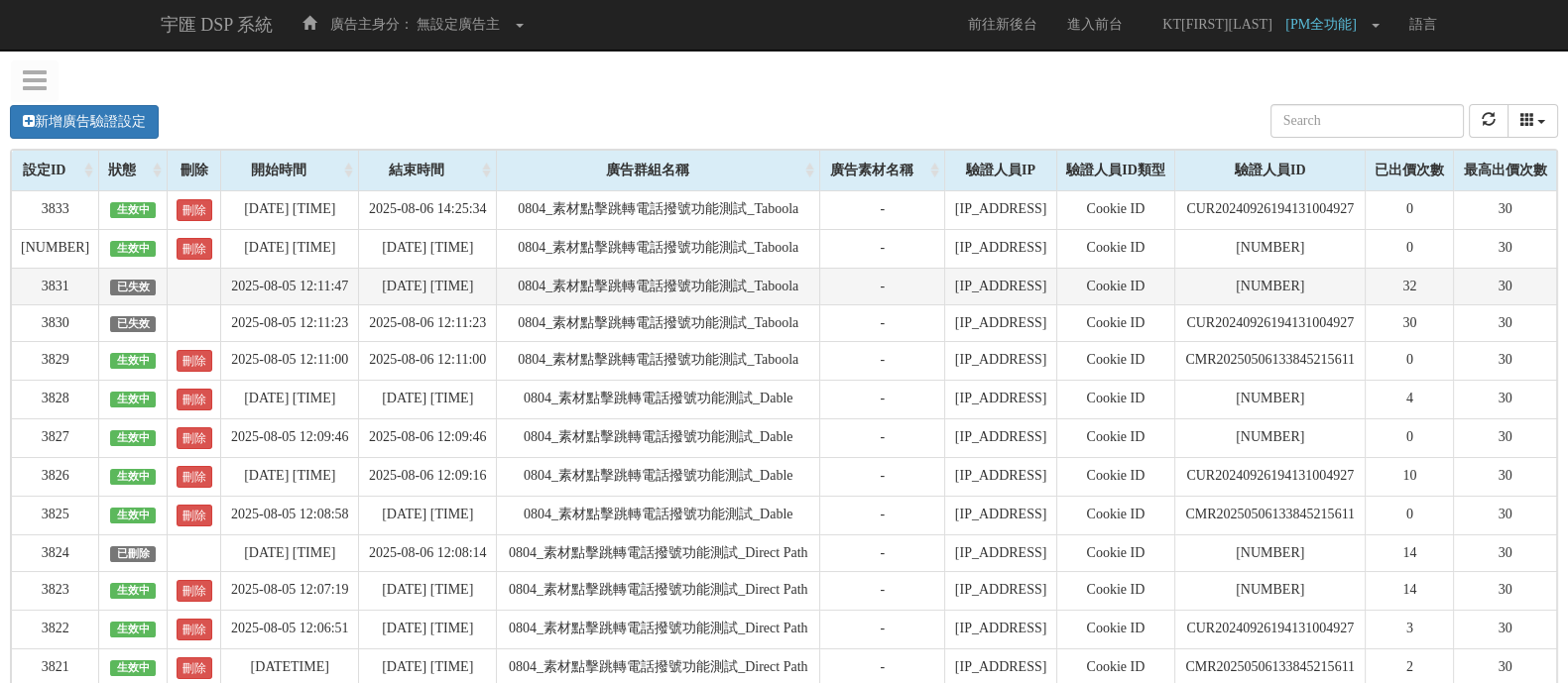 click on "[NUMBER]" at bounding box center [1270, 285] 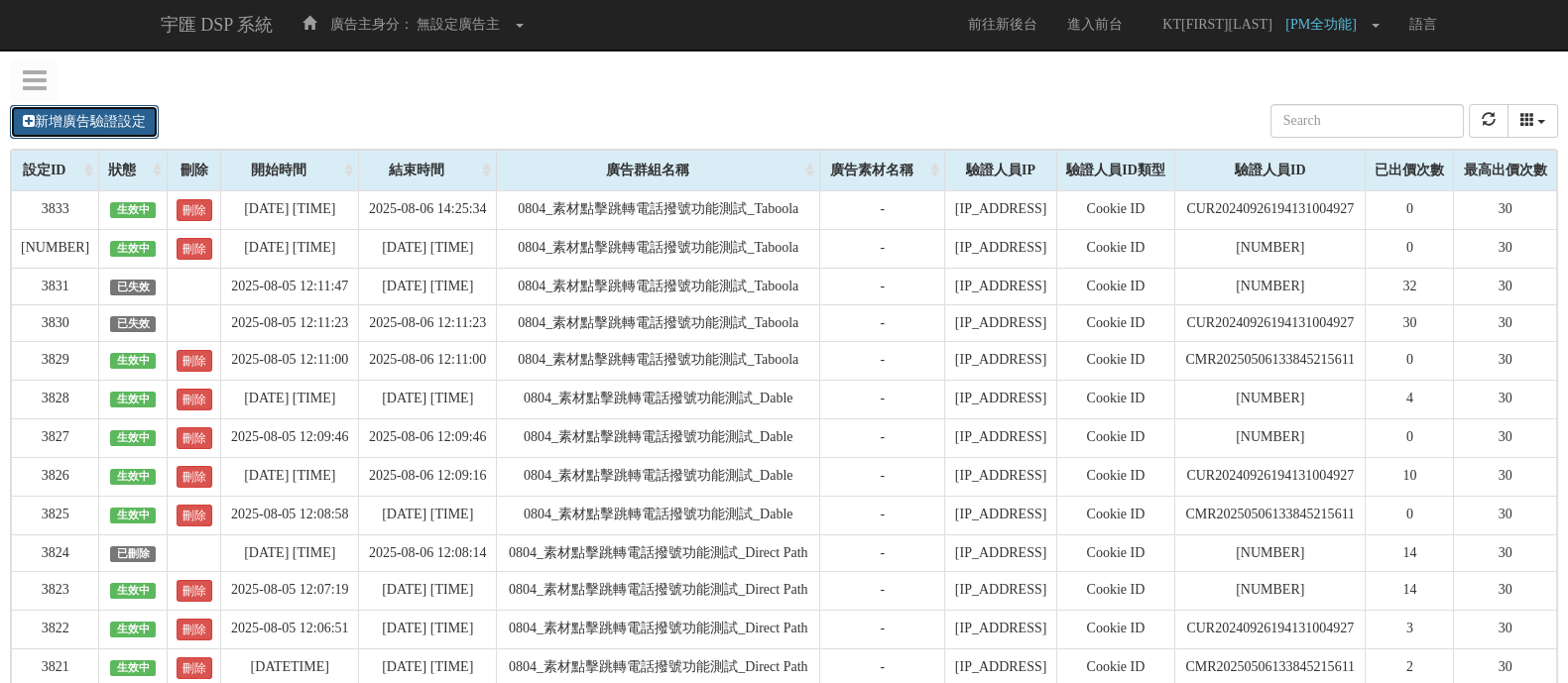 click on "新增廣告驗證設定" at bounding box center [84, 122] 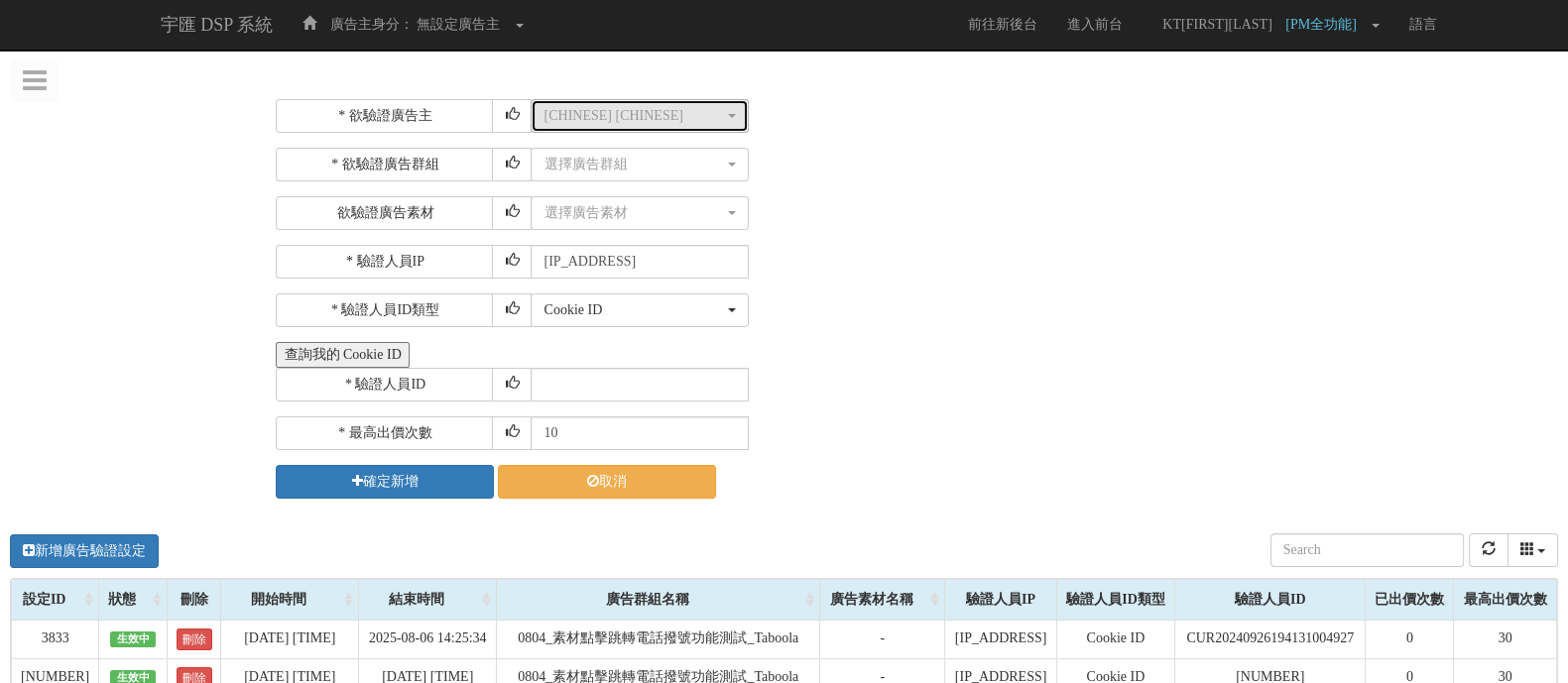click on "[CHINESE] [CHINESE]" at bounding box center [634, 116] 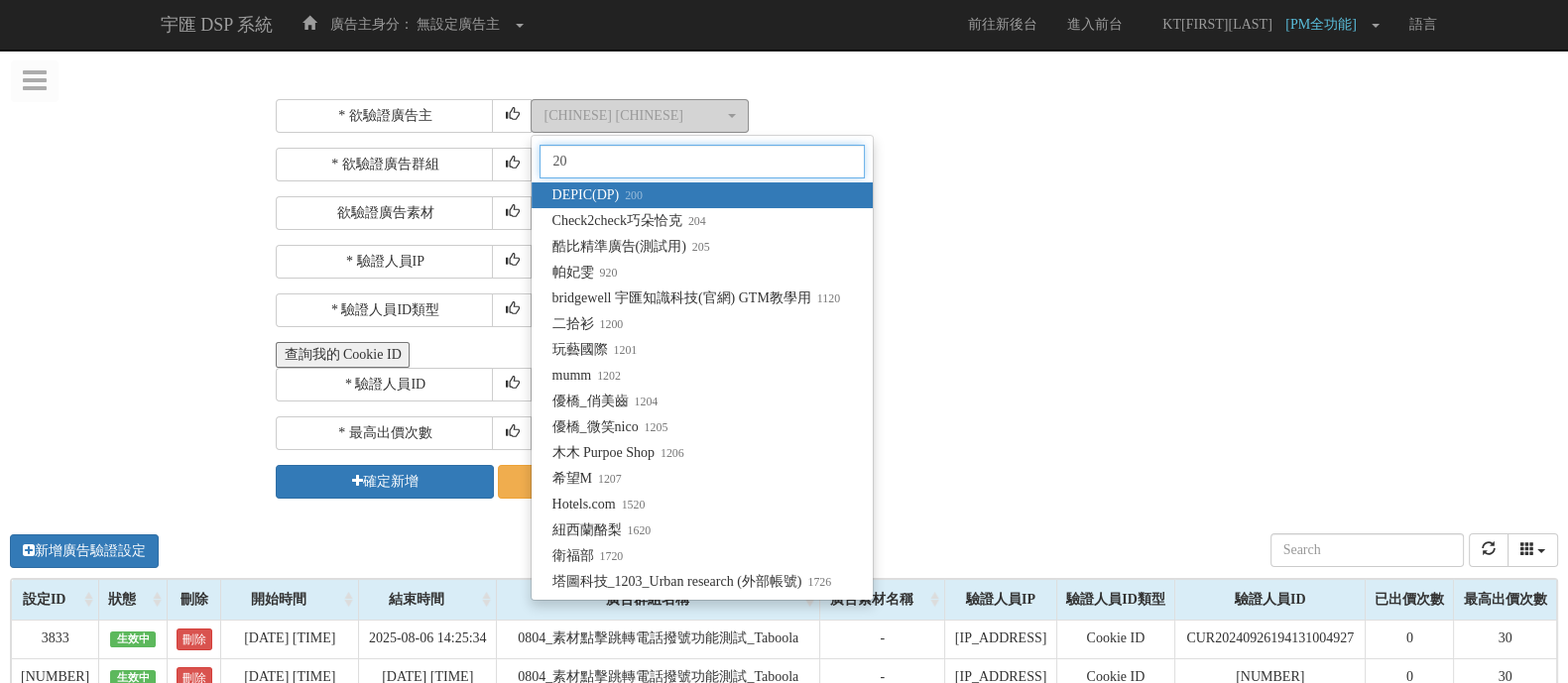 type on "205" 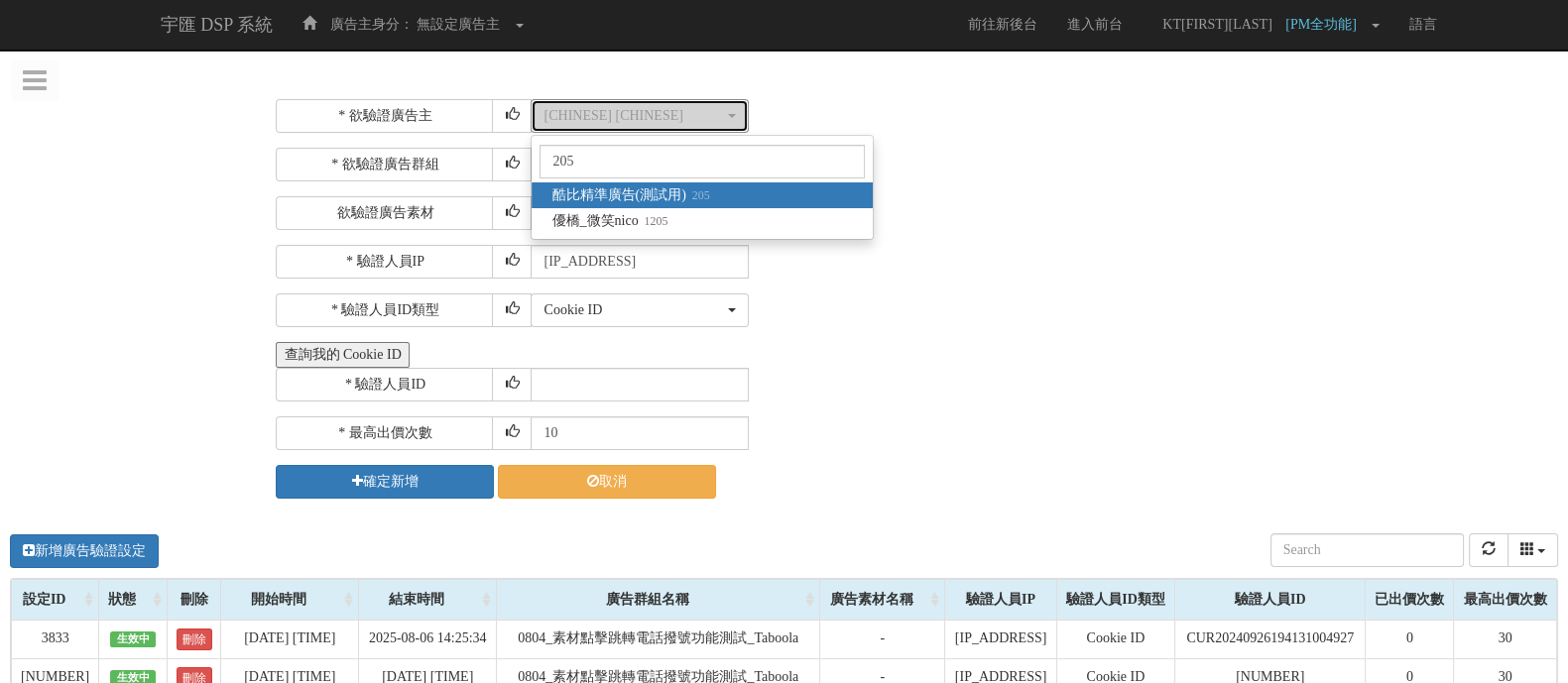 select on "205" 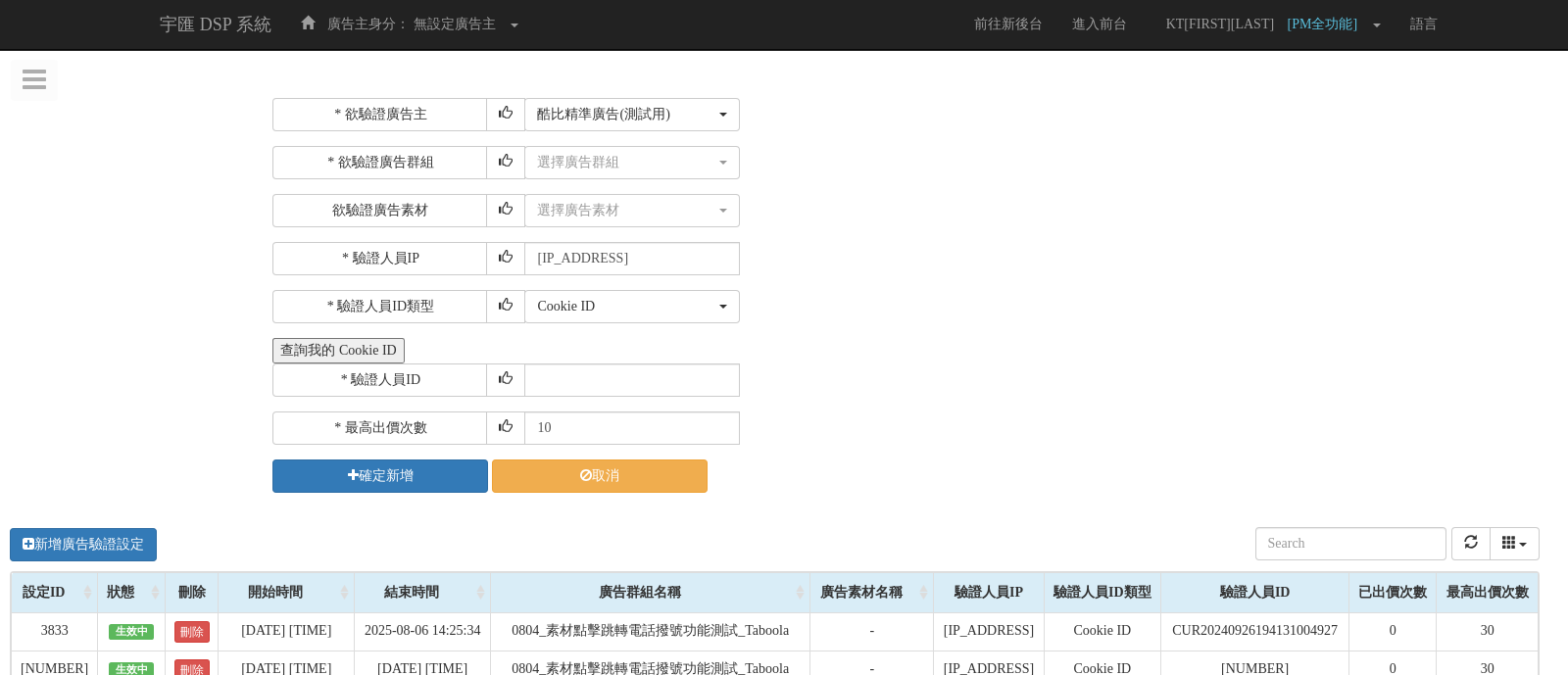 click at bounding box center (784, 337) 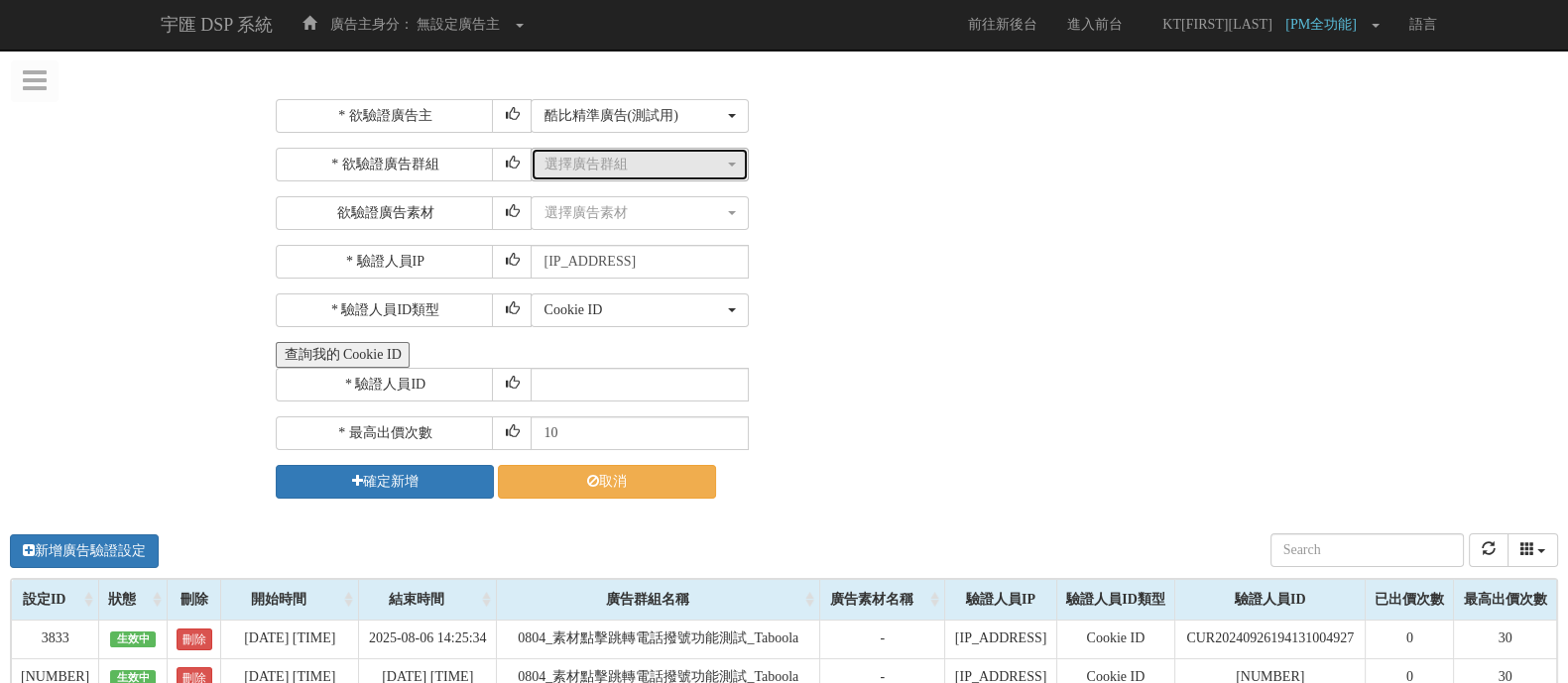 click on "選擇廣告群組" at bounding box center [634, 165] 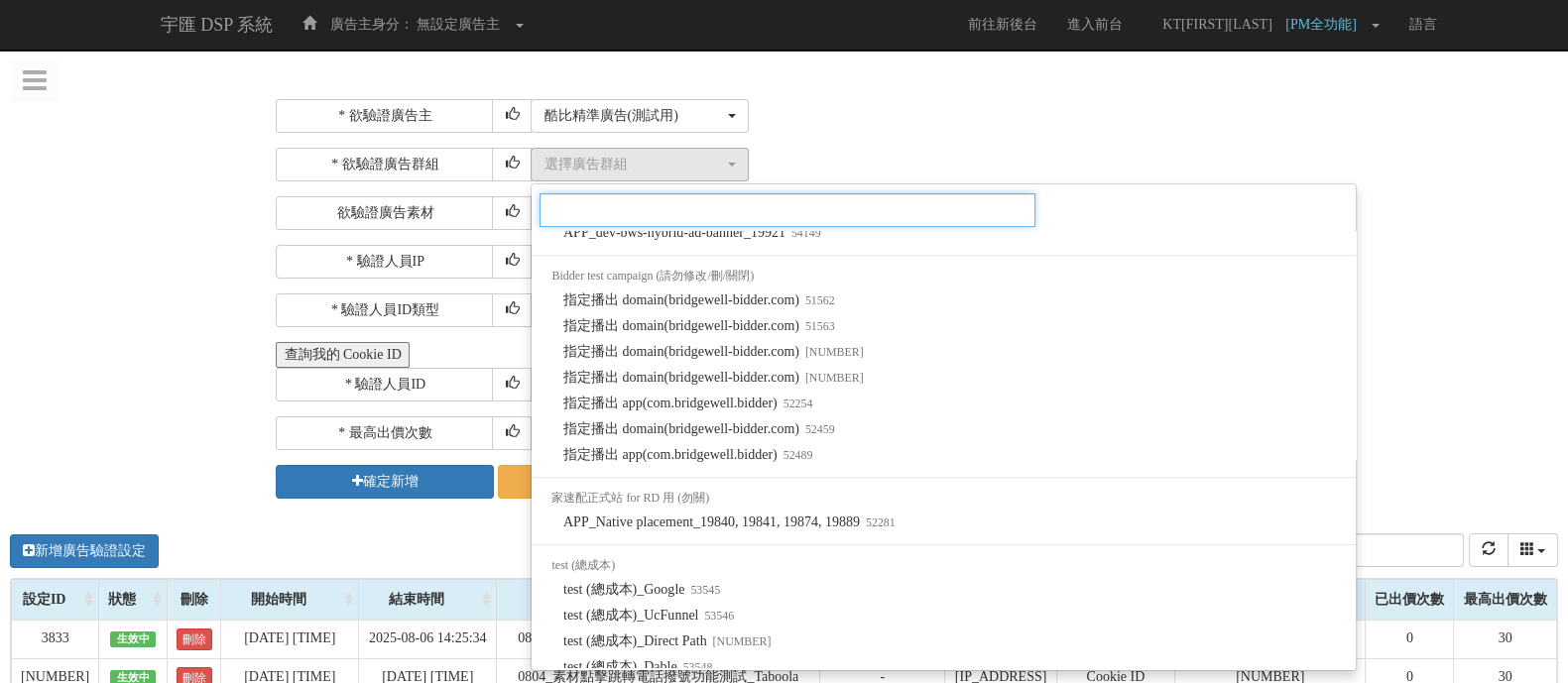 scroll, scrollTop: 1715, scrollLeft: 0, axis: vertical 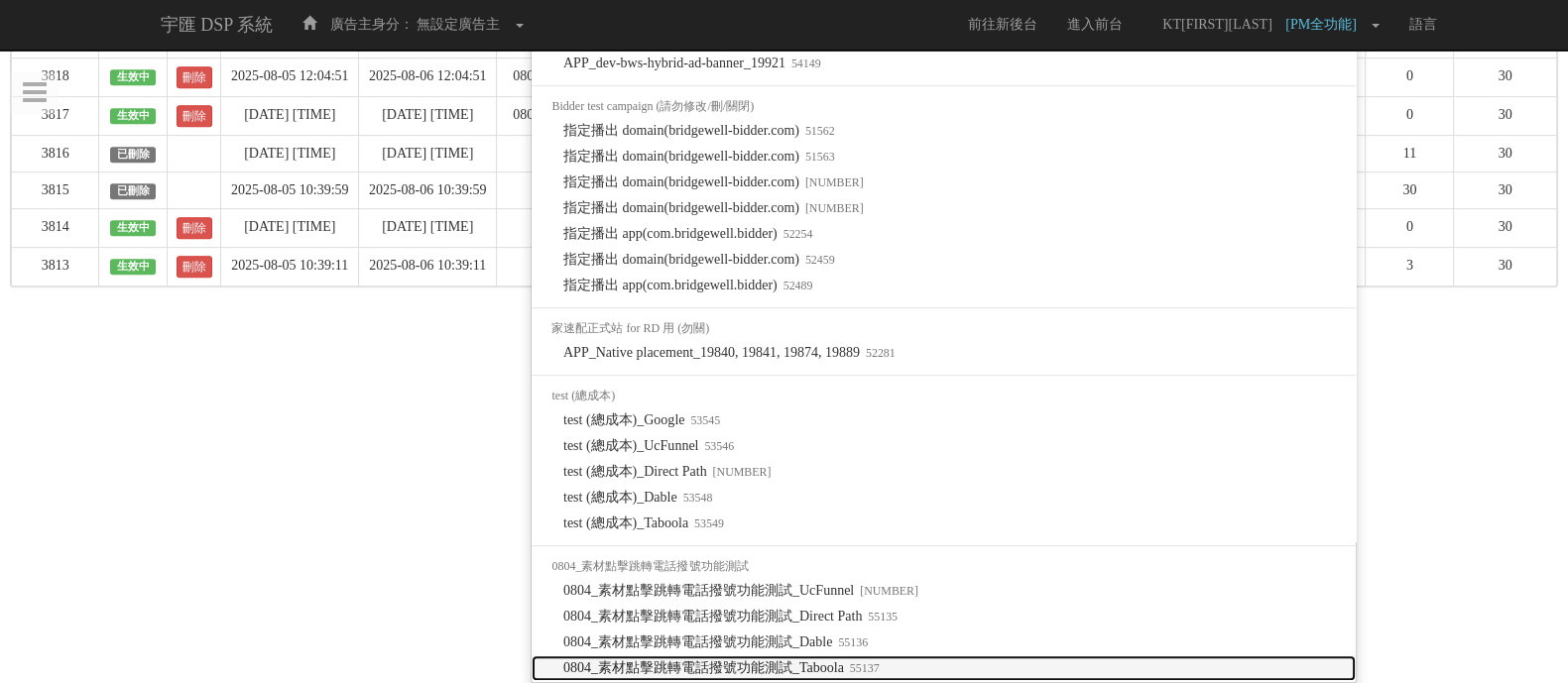 click on "0804_素材點擊跳轉電話撥號功能測試_Taboola [NUMBER]" at bounding box center [721, 668] 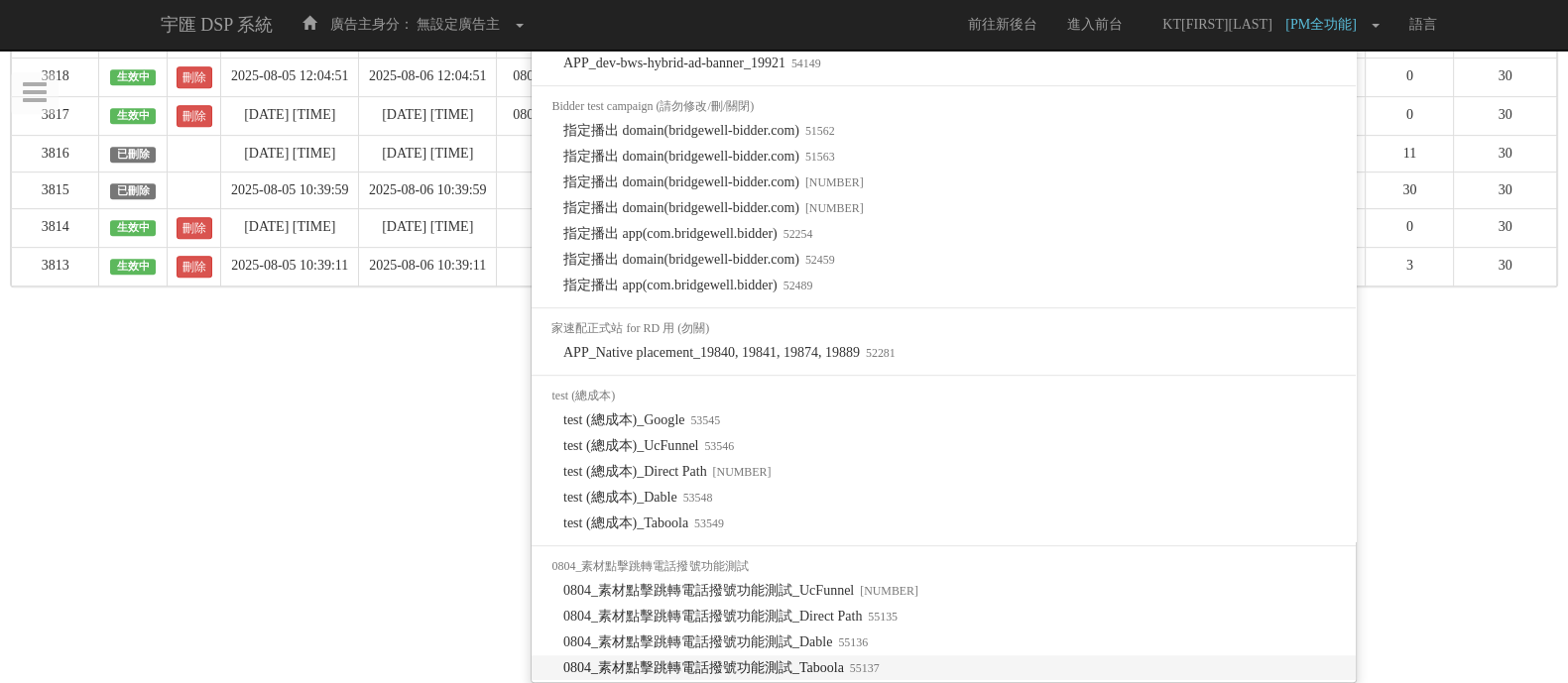 select on "55137" 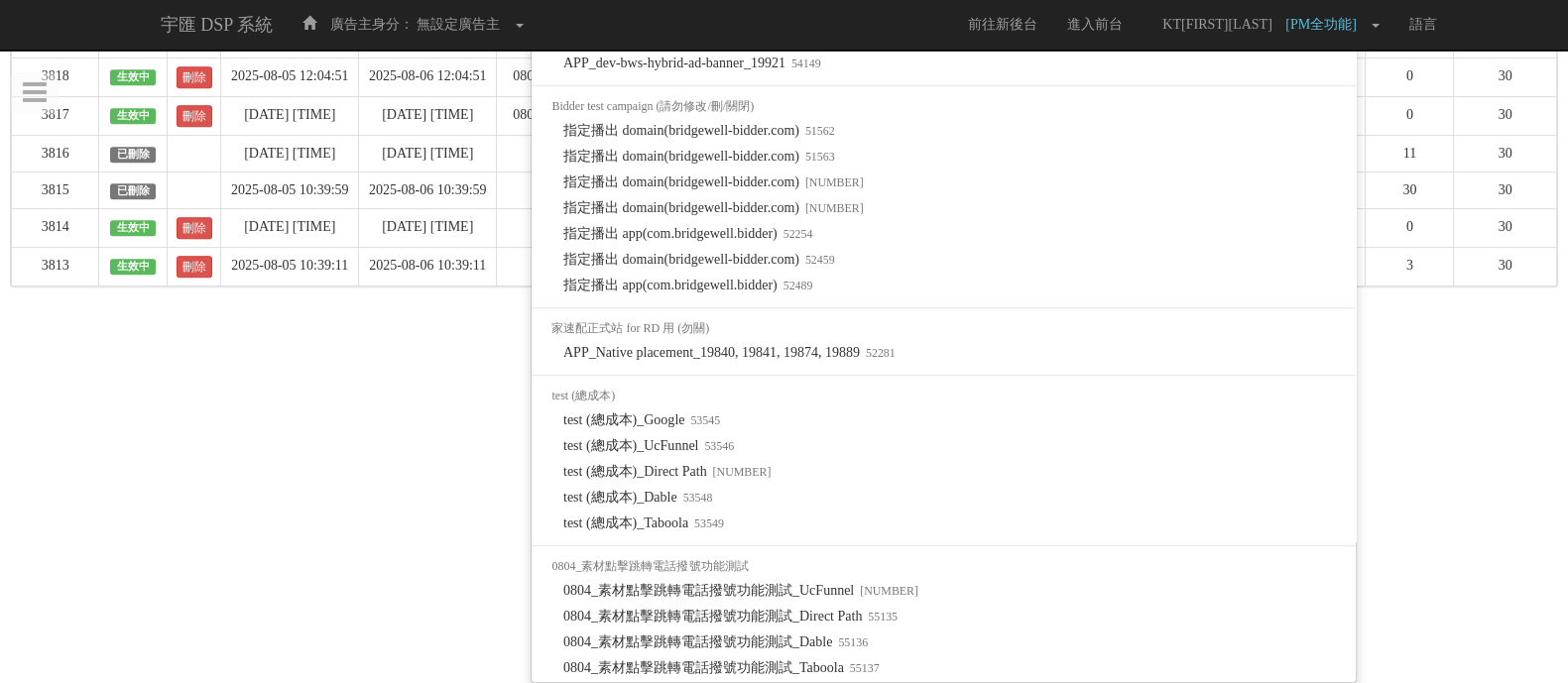 scroll, scrollTop: 0, scrollLeft: 0, axis: both 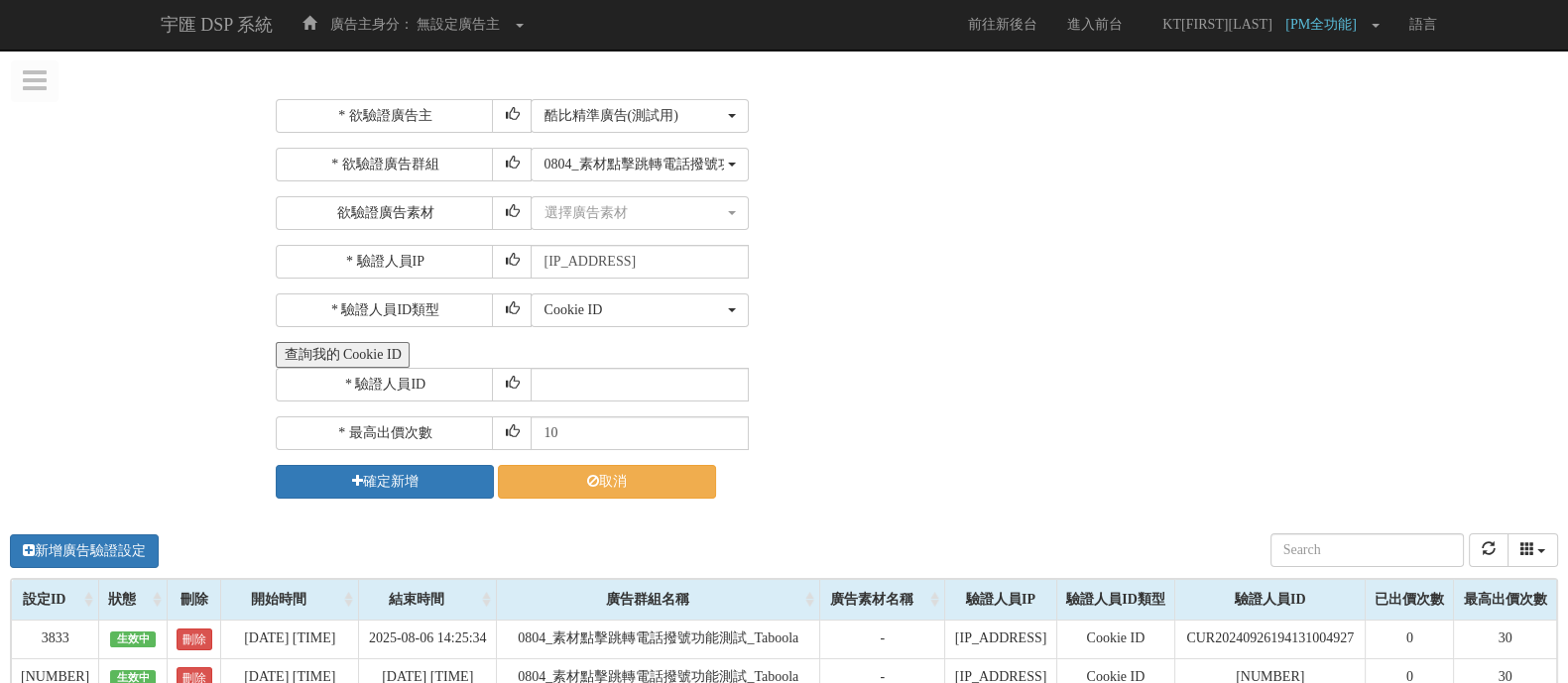 click on "查詢我的 Cookie ID" at bounding box center (914, 355) 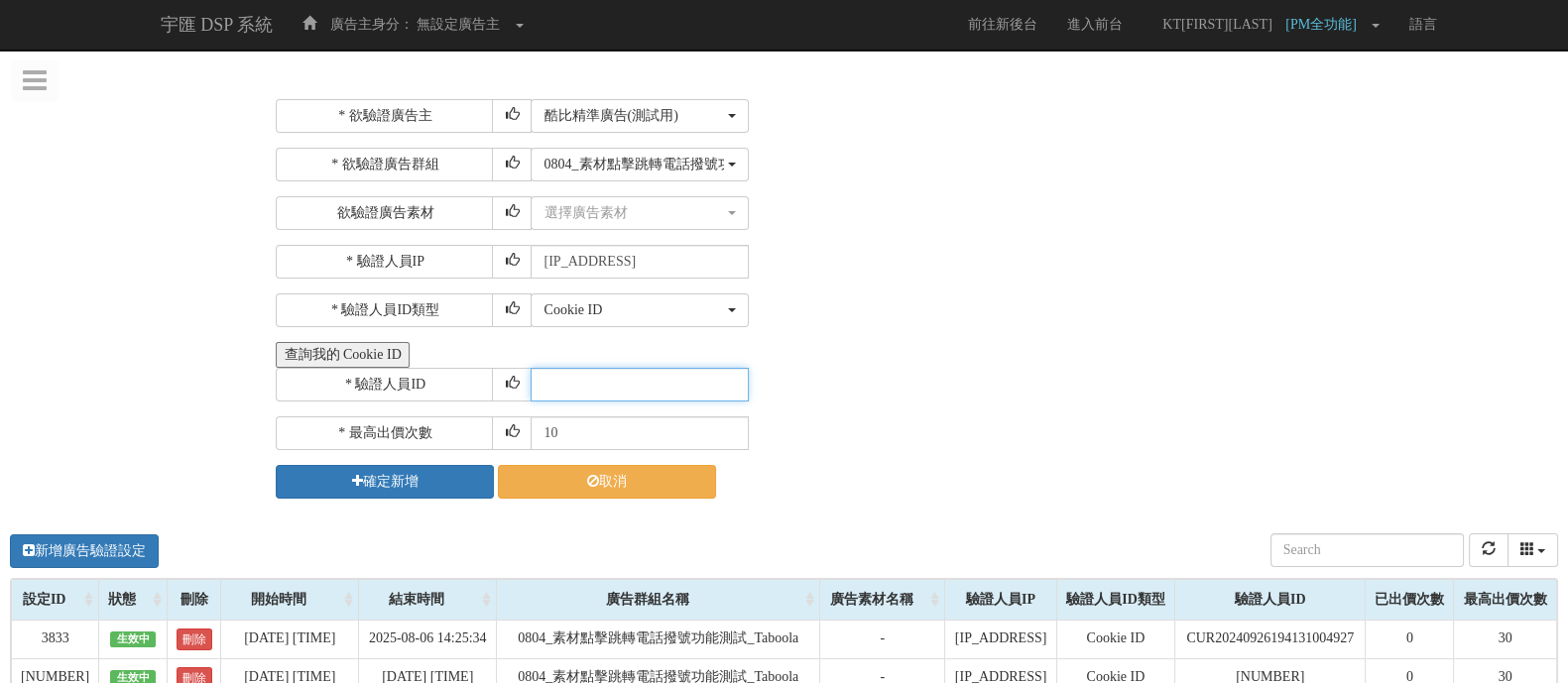 click at bounding box center (640, 385) 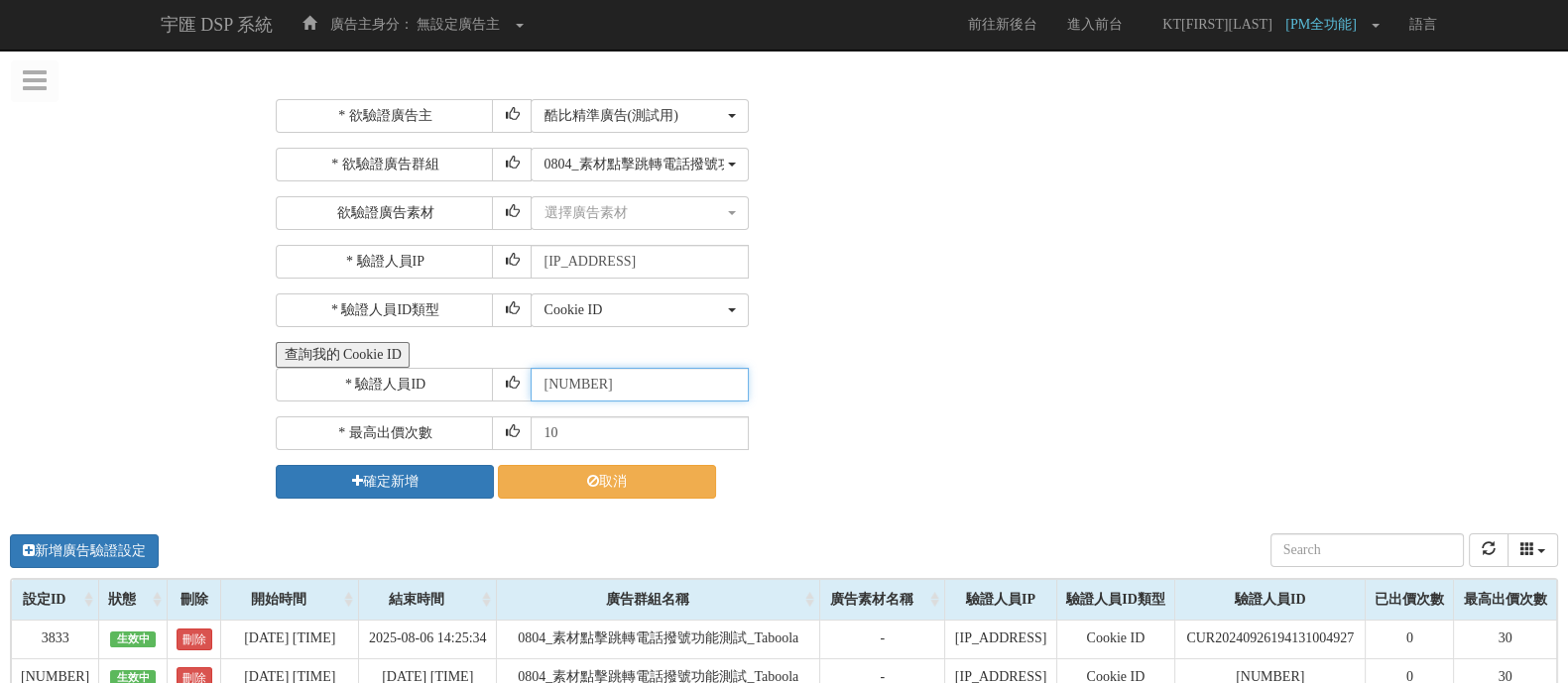 type on "[NUMBER]" 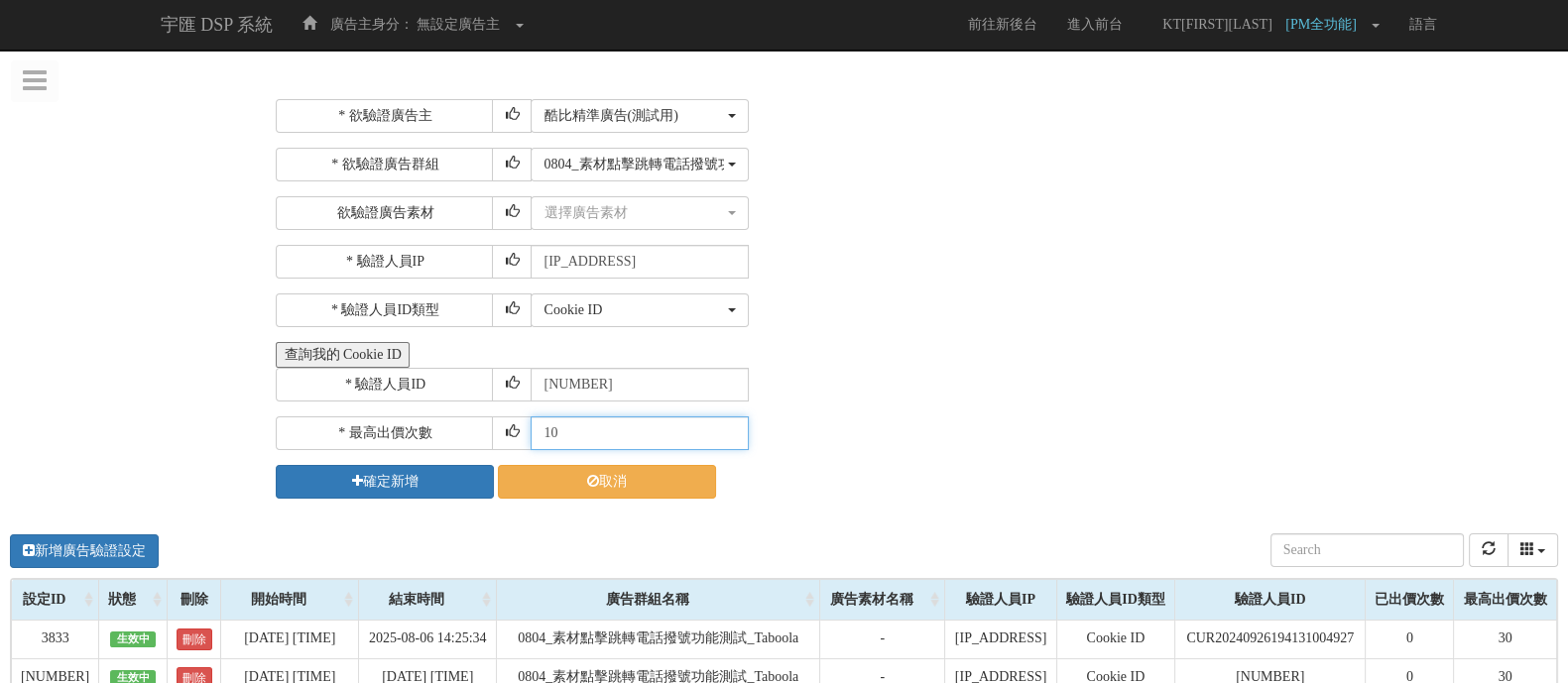 click on "10" at bounding box center (640, 433) 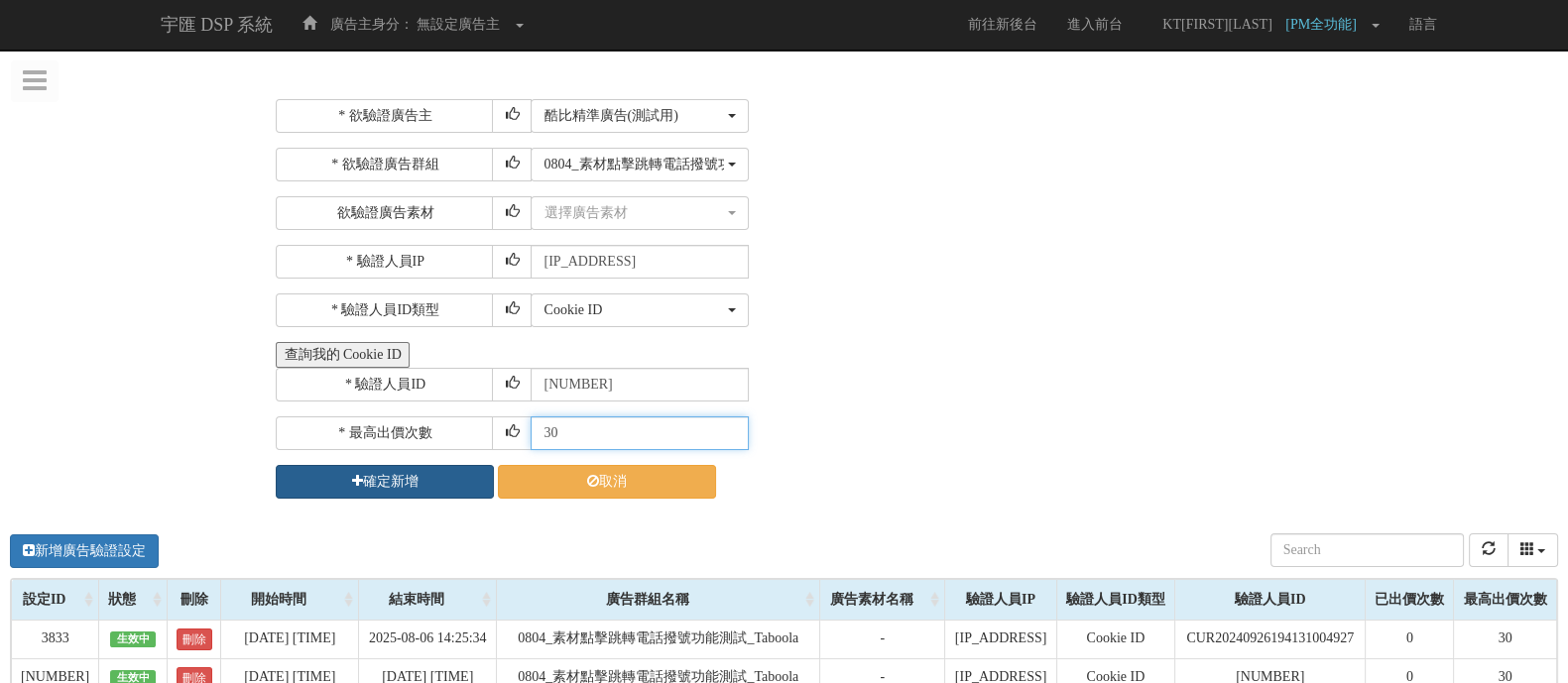 type on "30" 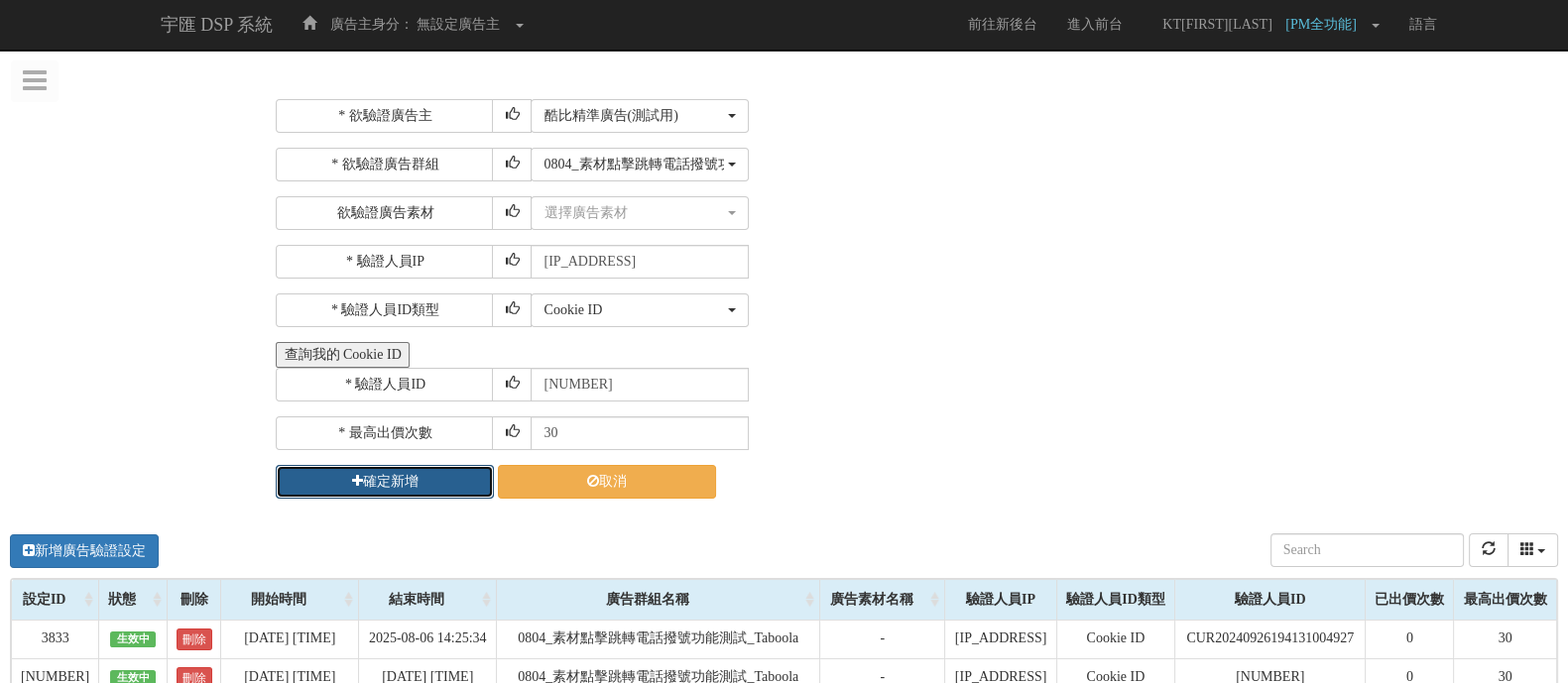 click on "確定新增" at bounding box center [385, 482] 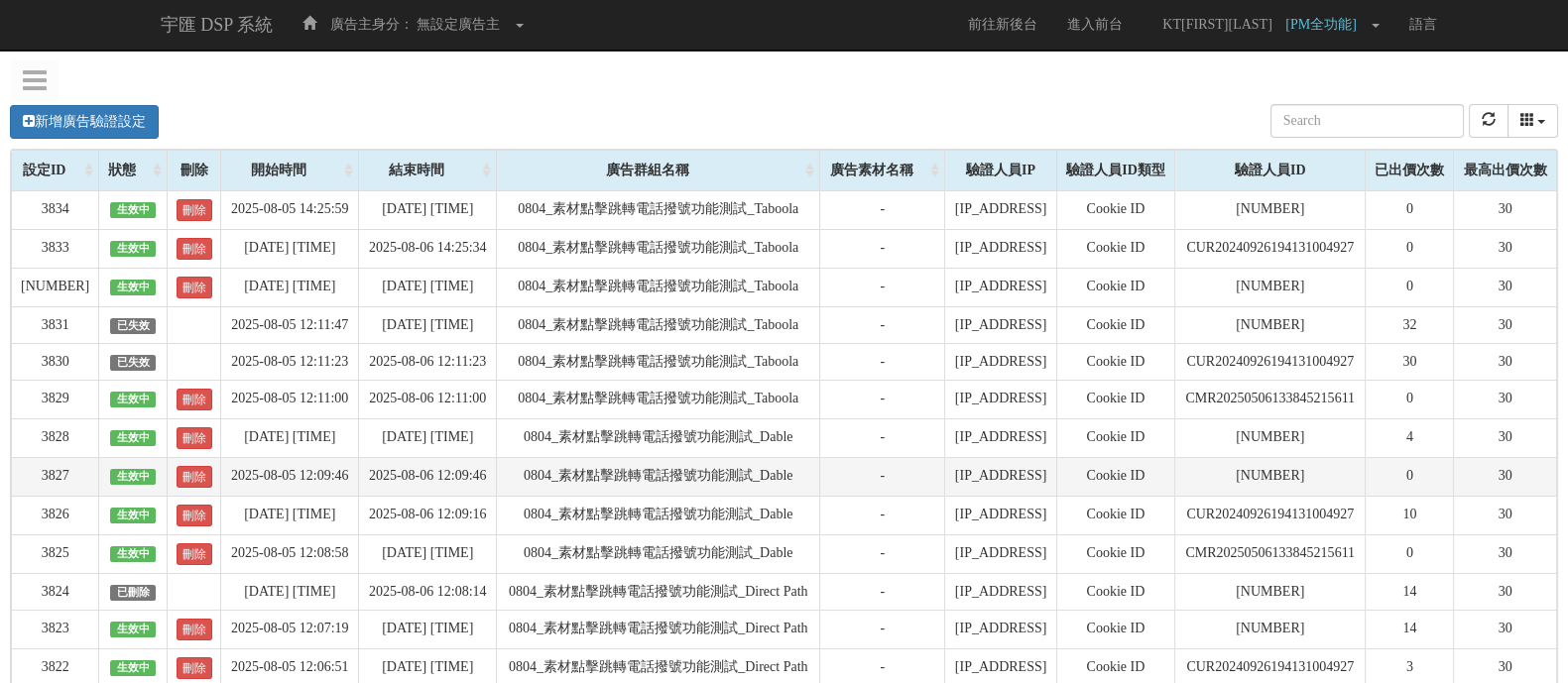 click on "3827   生效中   刪除   2025-08-05 12:09:46   2025-08-06 12:09:46   0804_素材點擊跳轉電話撥號功能測試_Dable   -   [PHONE]   Cookie ID   CGR20250522110408439085   0   30" at bounding box center [784, 476] 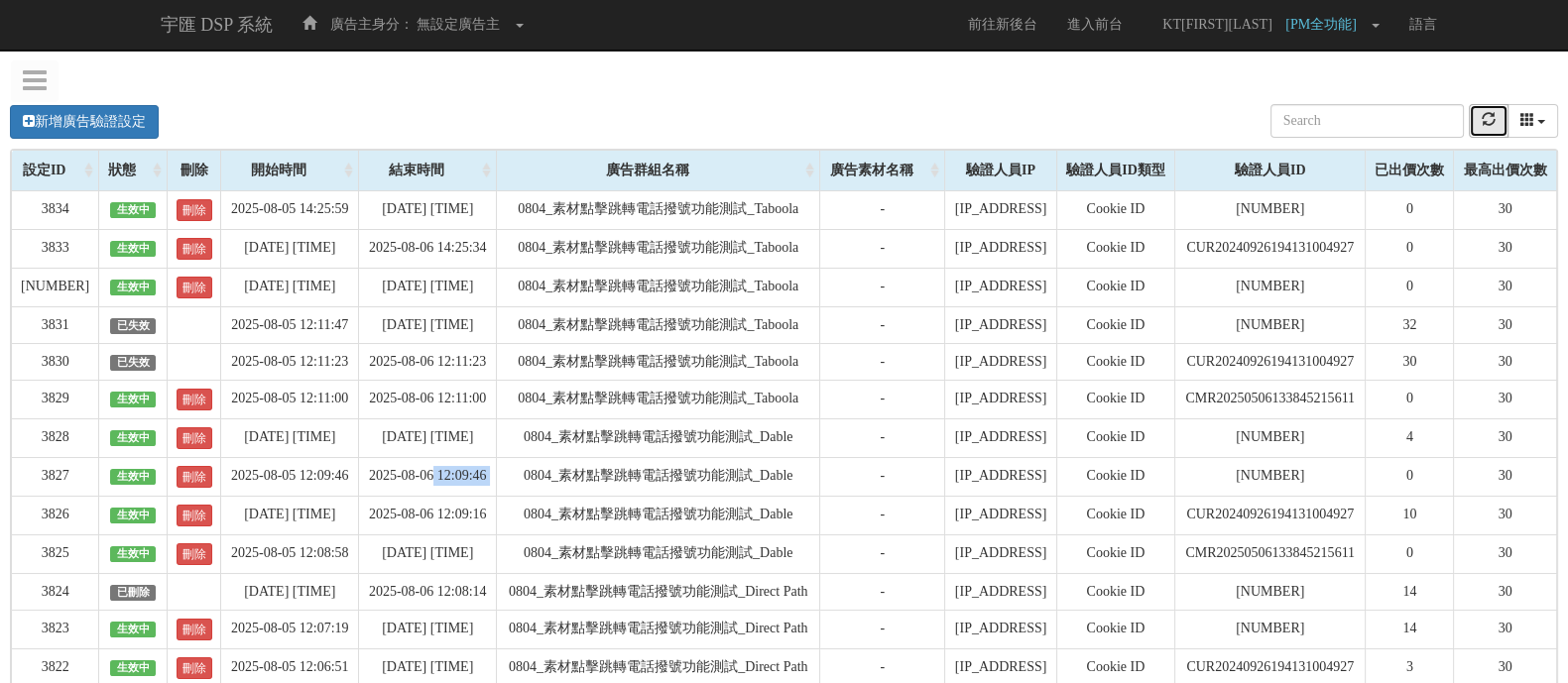 click at bounding box center (1489, 121) 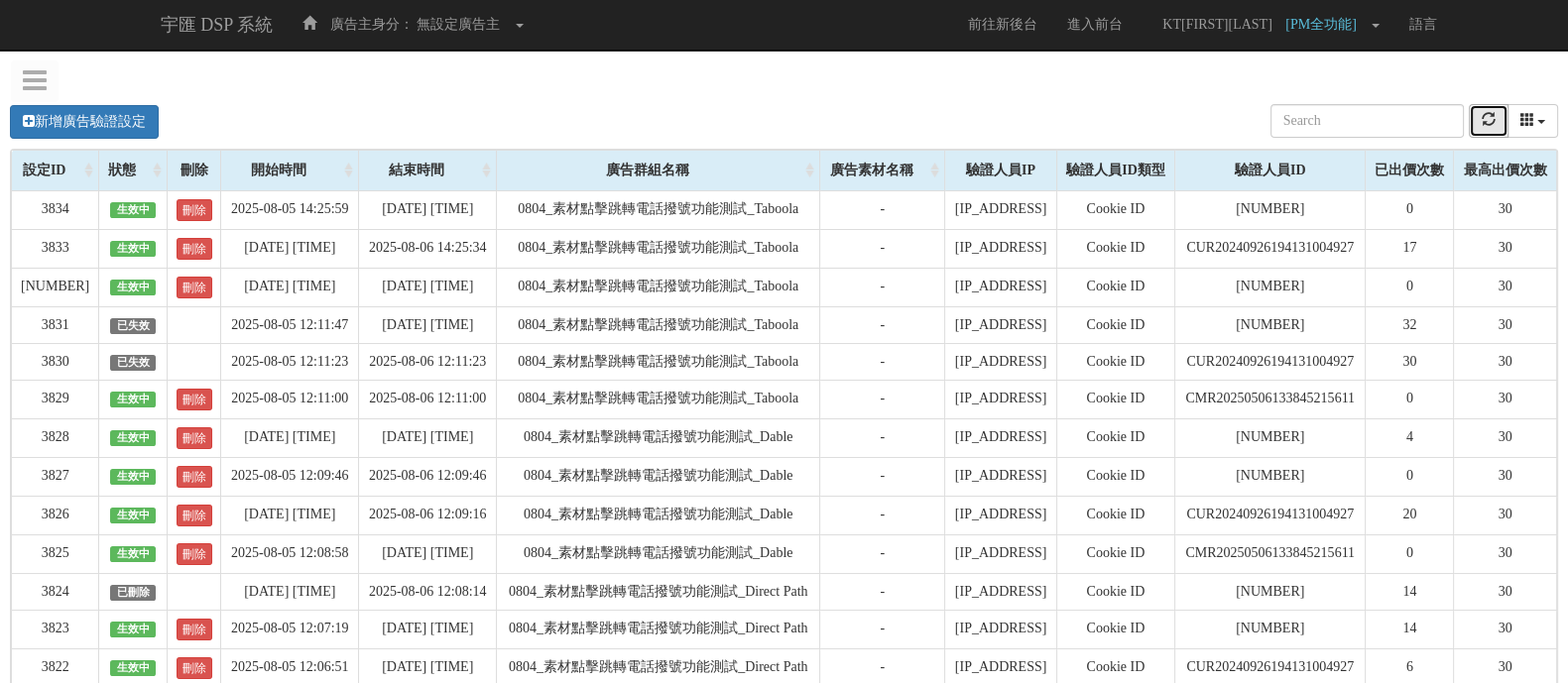 click at bounding box center (1489, 121) 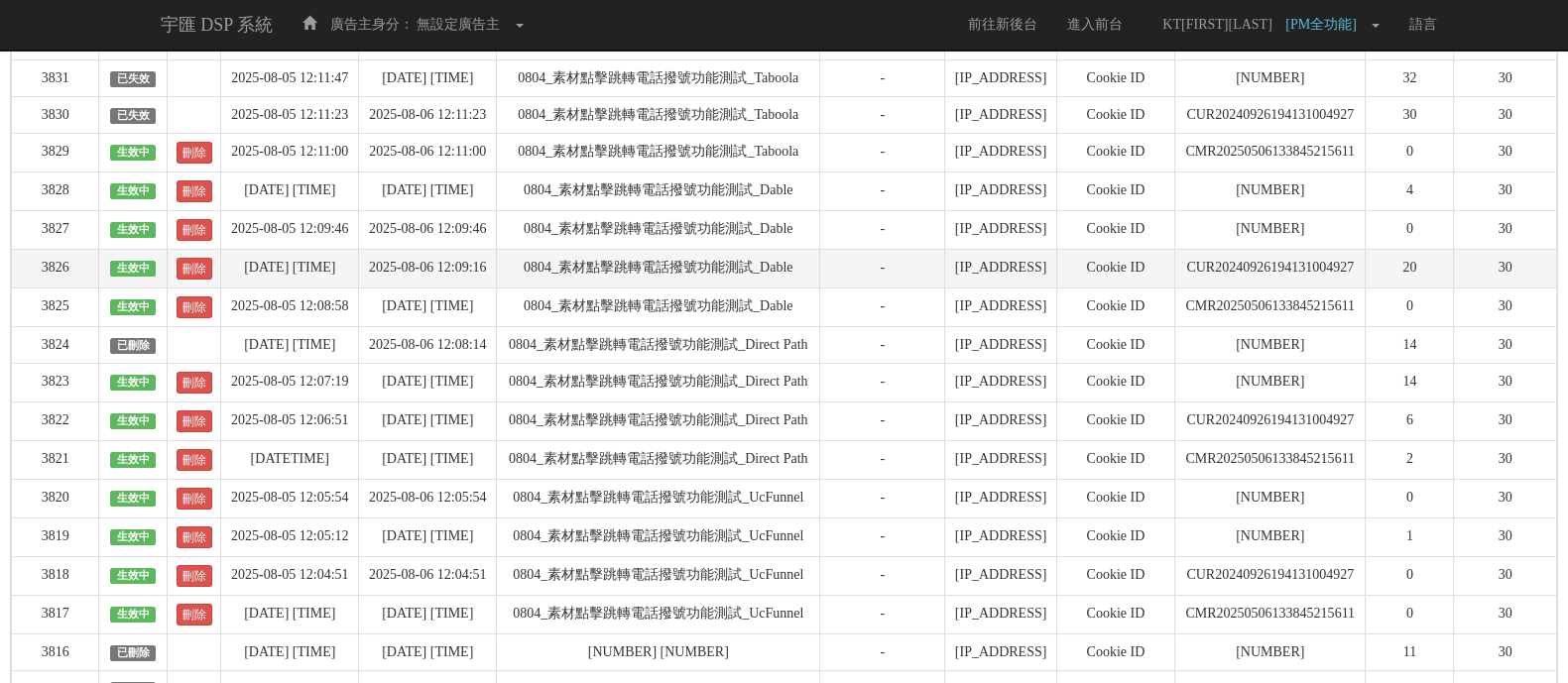 scroll, scrollTop: 0, scrollLeft: 0, axis: both 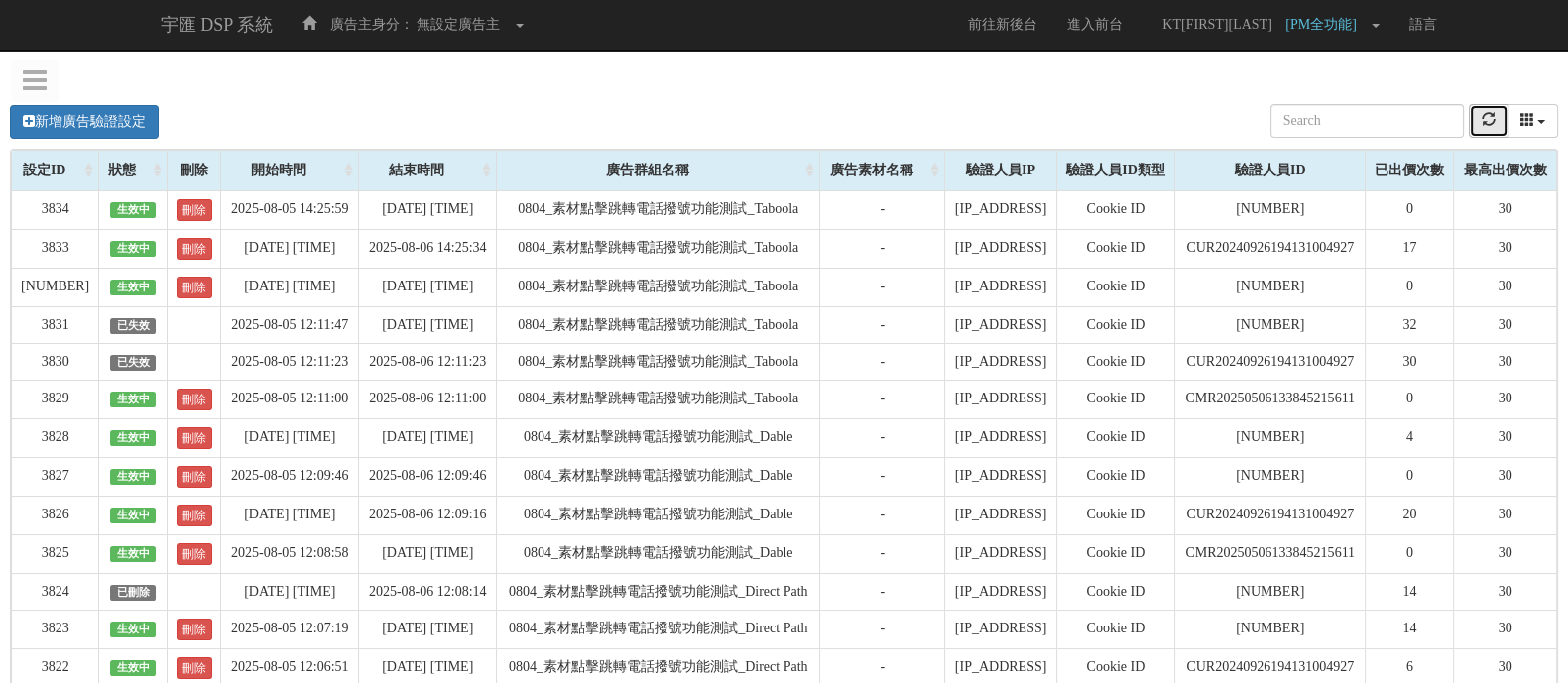 click at bounding box center (1489, 121) 